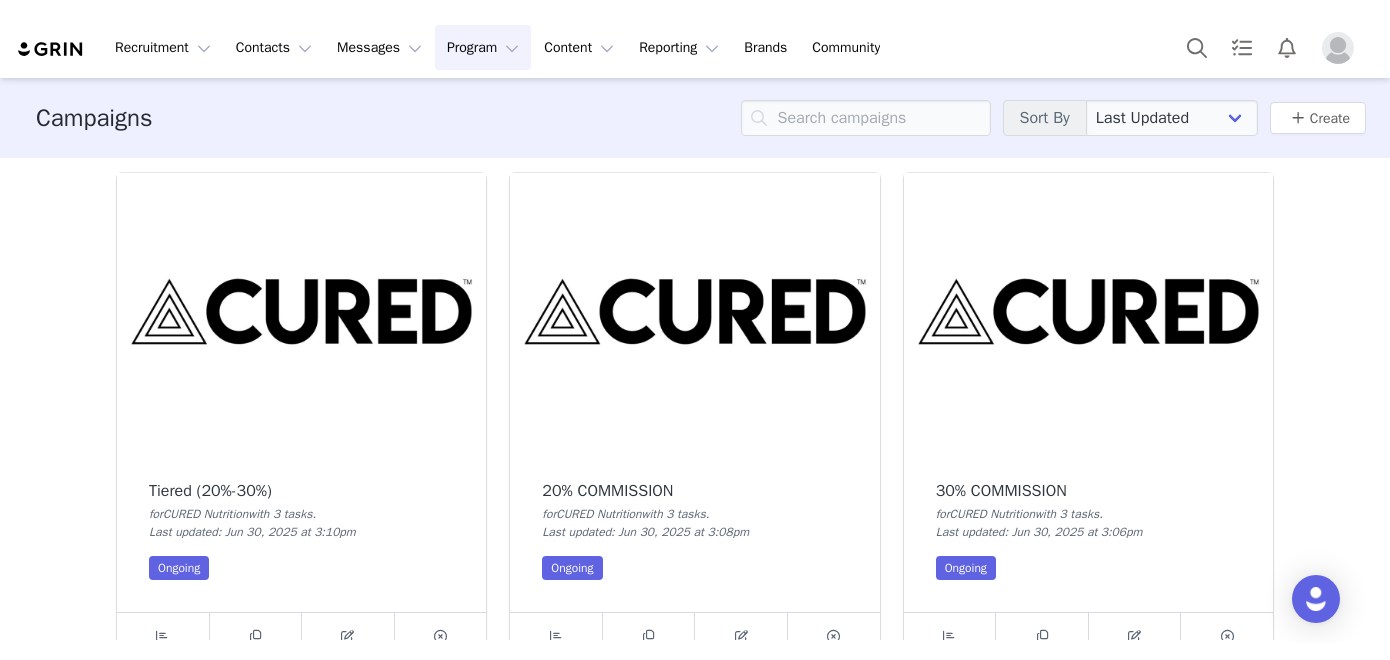 scroll, scrollTop: 0, scrollLeft: 0, axis: both 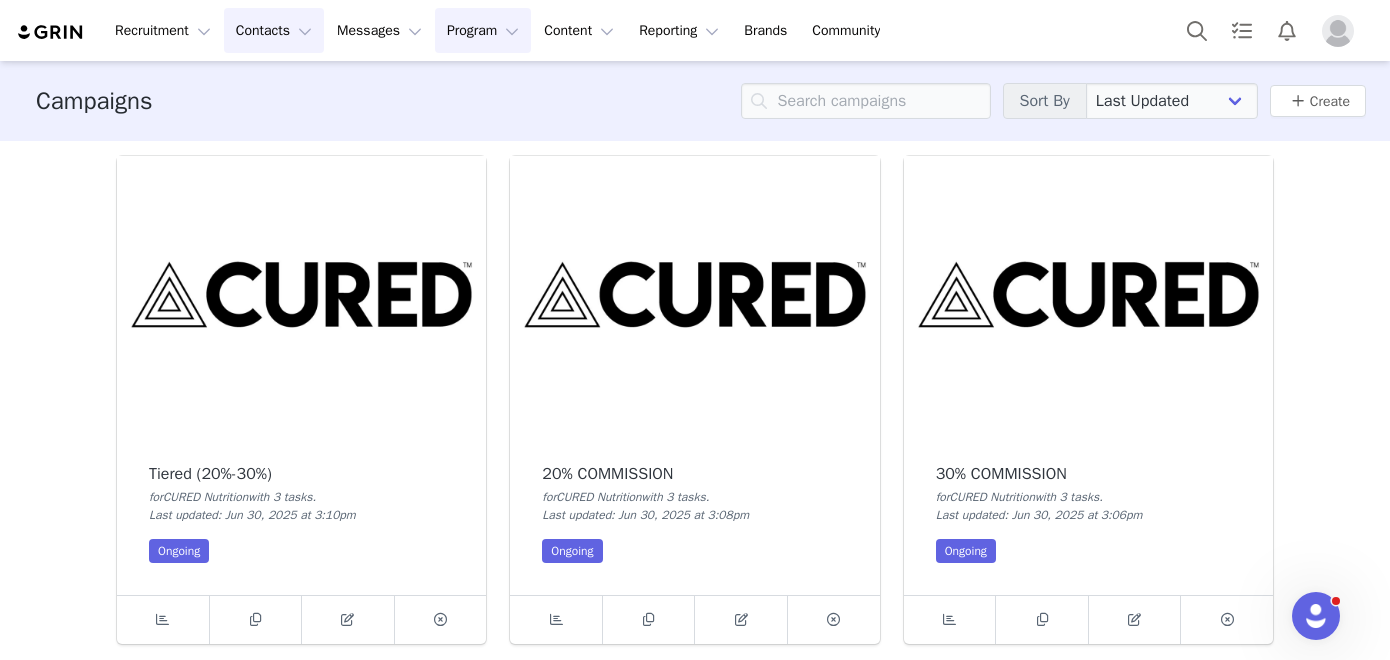 click on "Contacts Contacts" at bounding box center [274, 30] 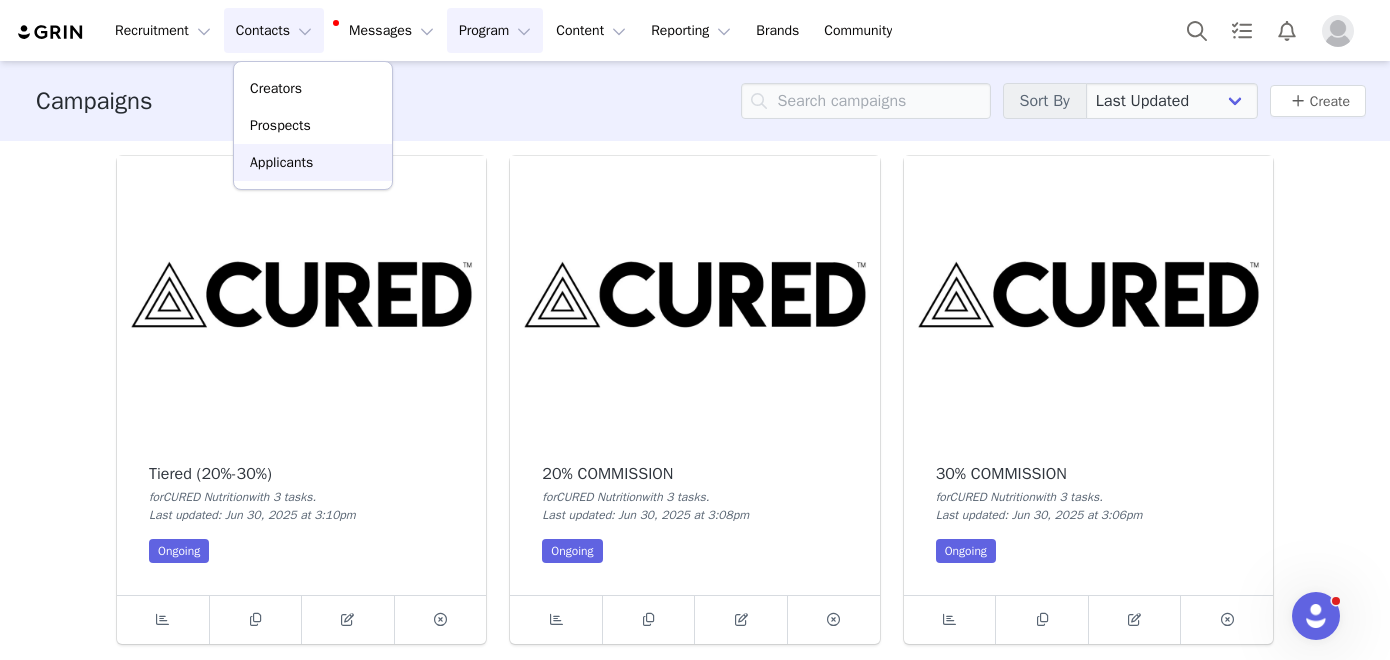 click on "Applicants" at bounding box center (281, 162) 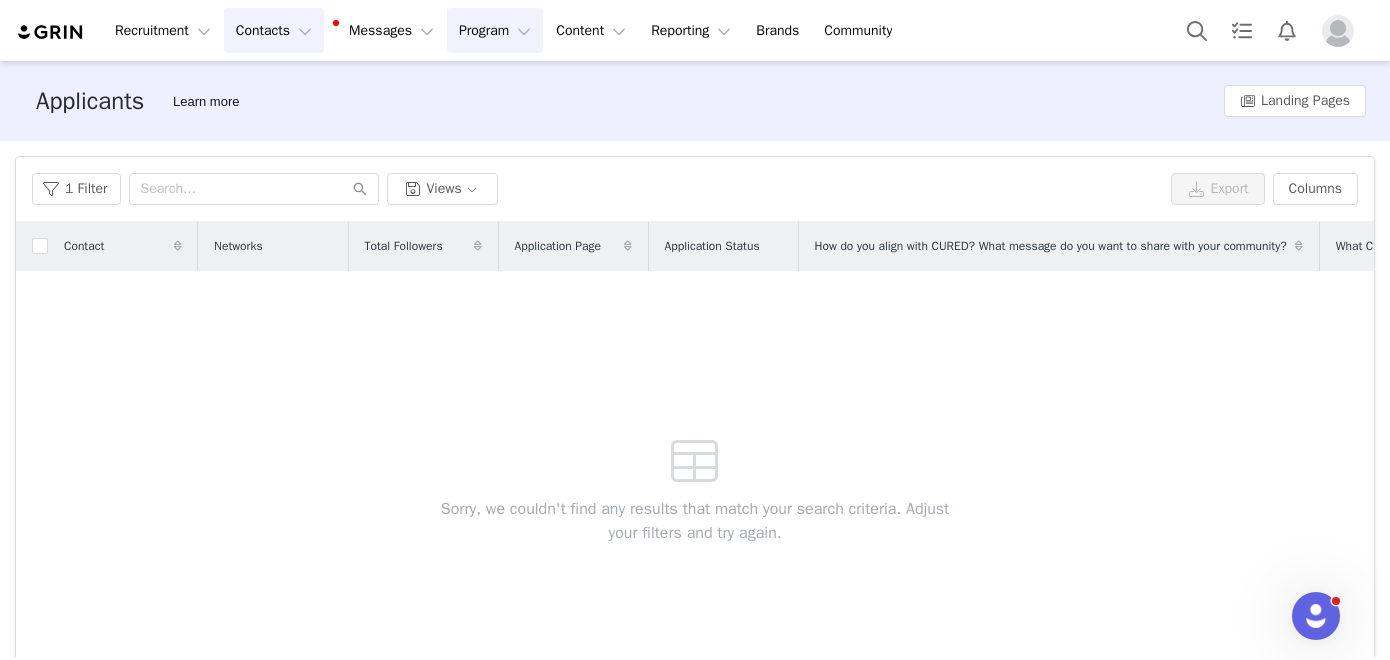 click on "Program Program" at bounding box center (495, 30) 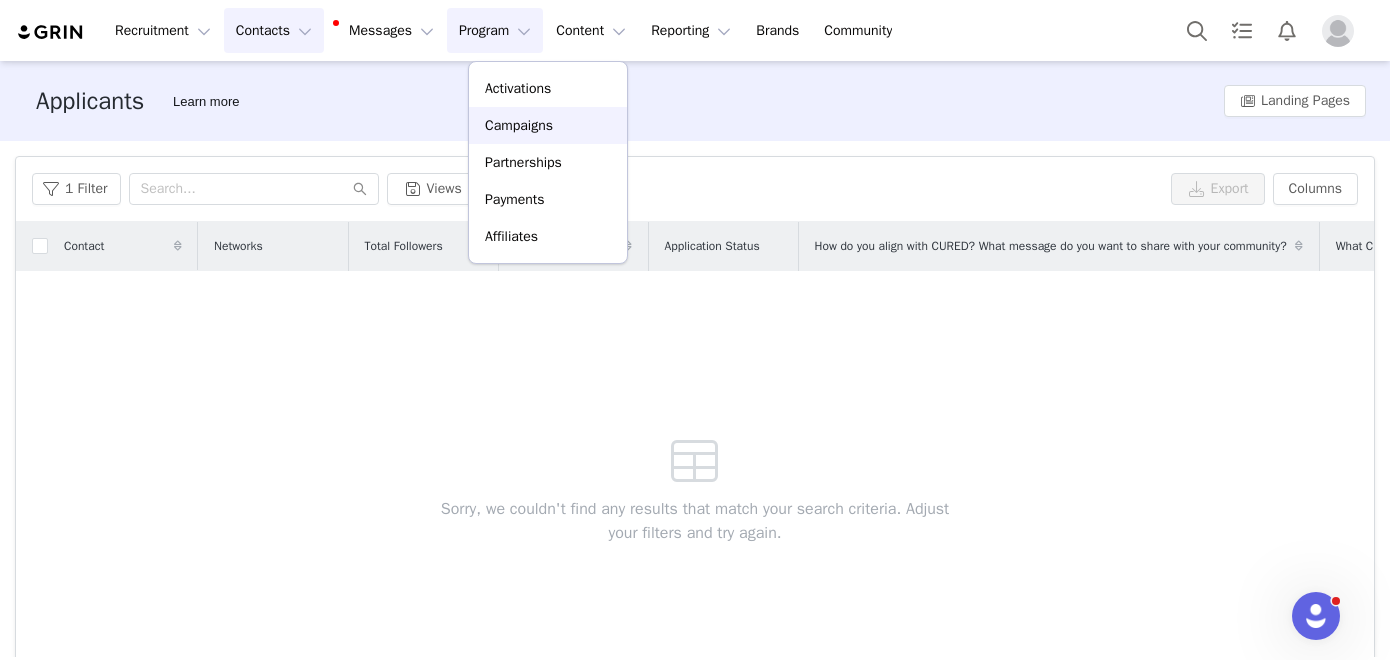 click on "Campaigns" at bounding box center [519, 125] 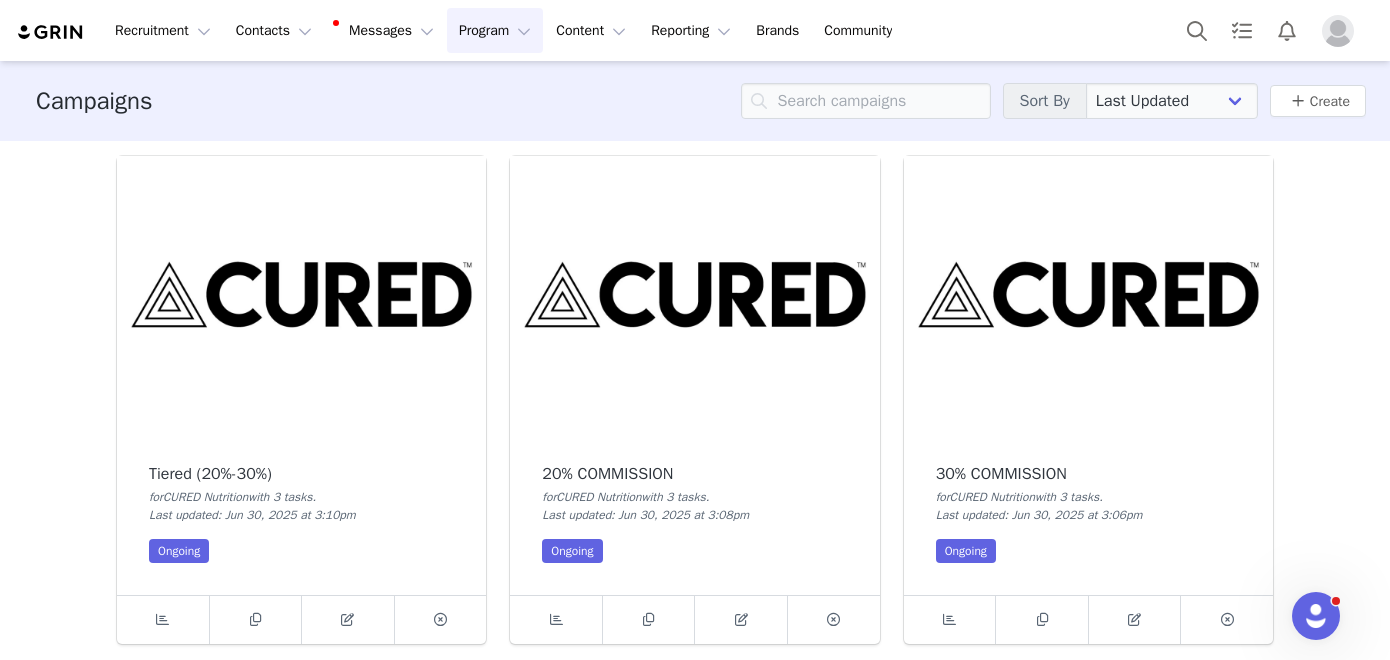 click at bounding box center (301, 294) 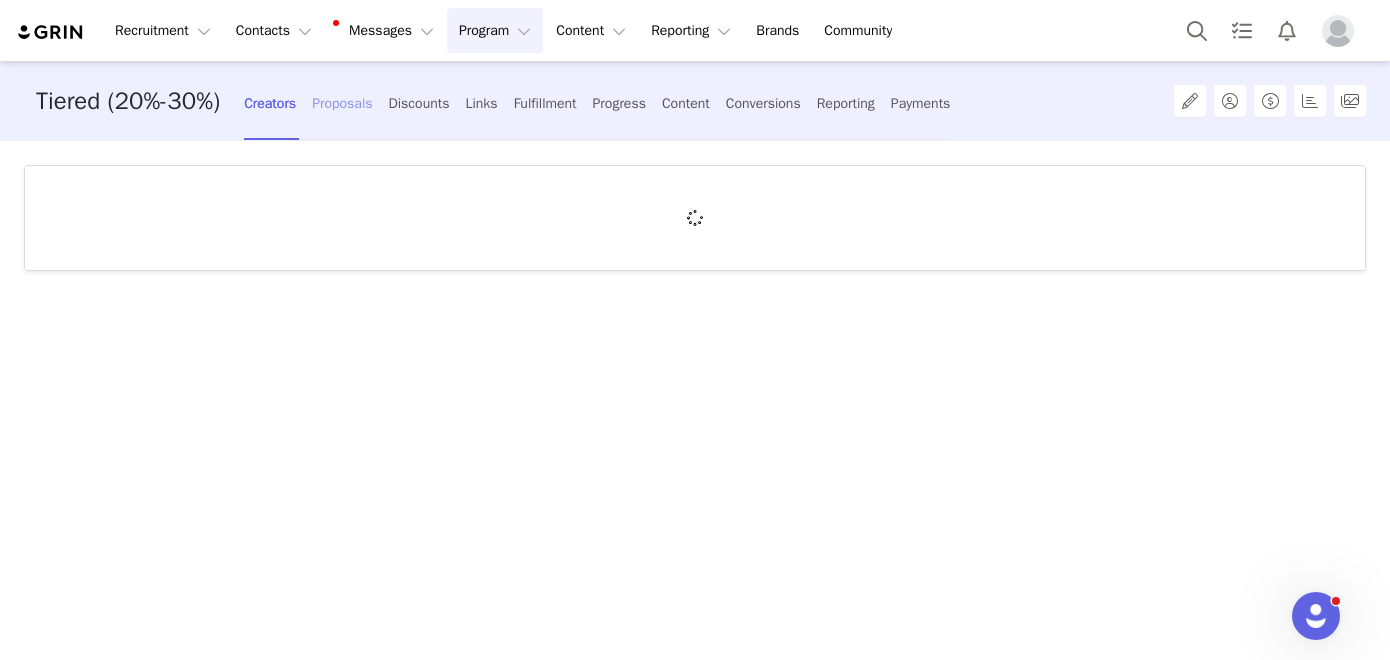 click on "Proposals" at bounding box center (342, 103) 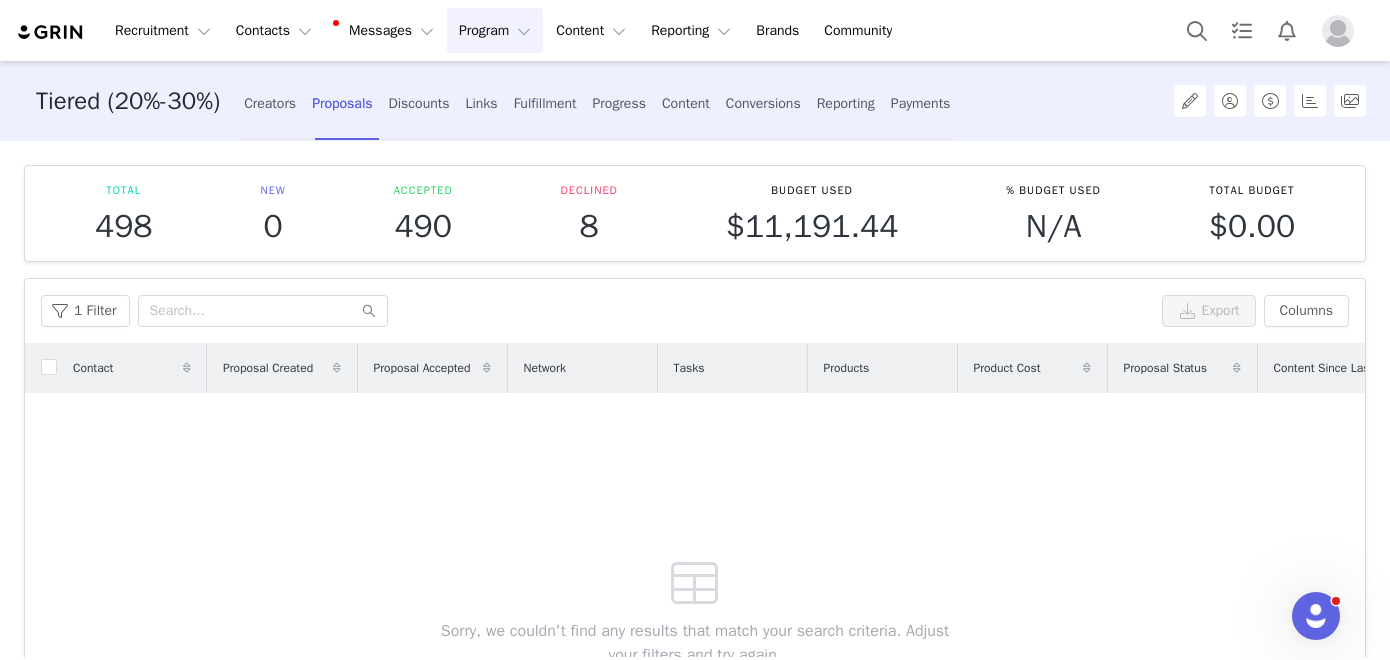 click on "Program Program" at bounding box center [495, 30] 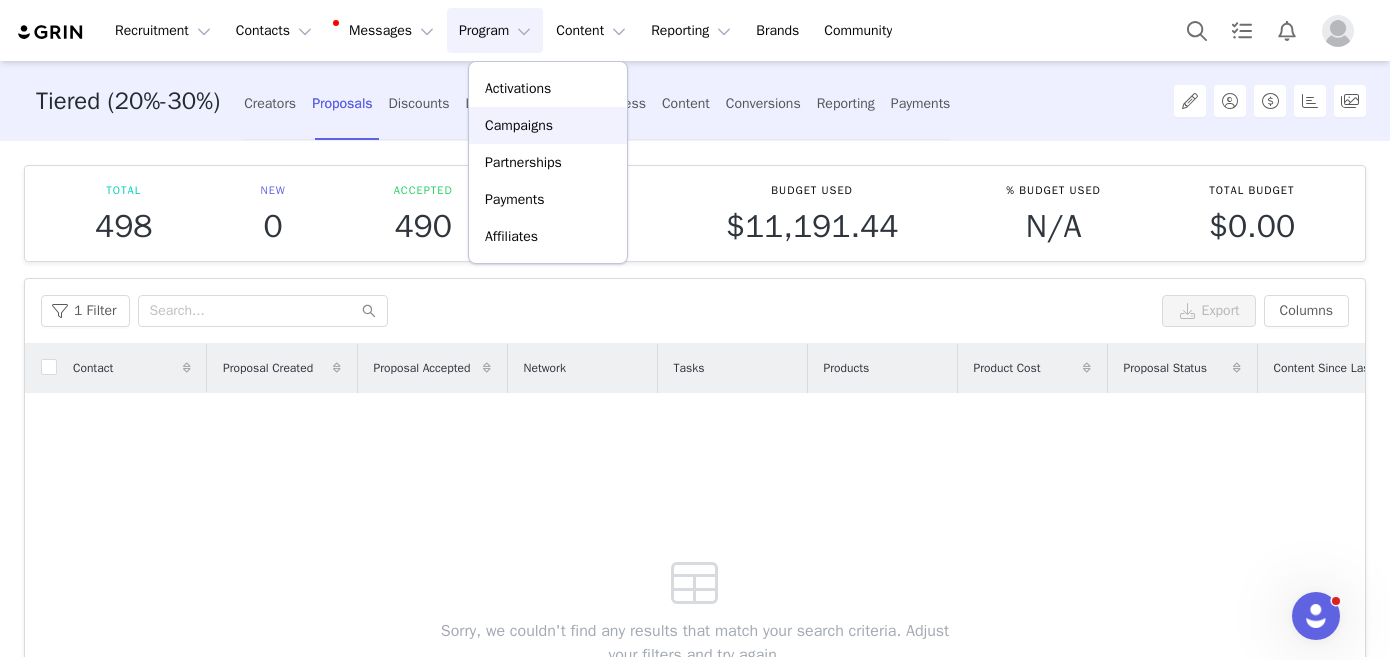 click on "Campaigns" at bounding box center (519, 125) 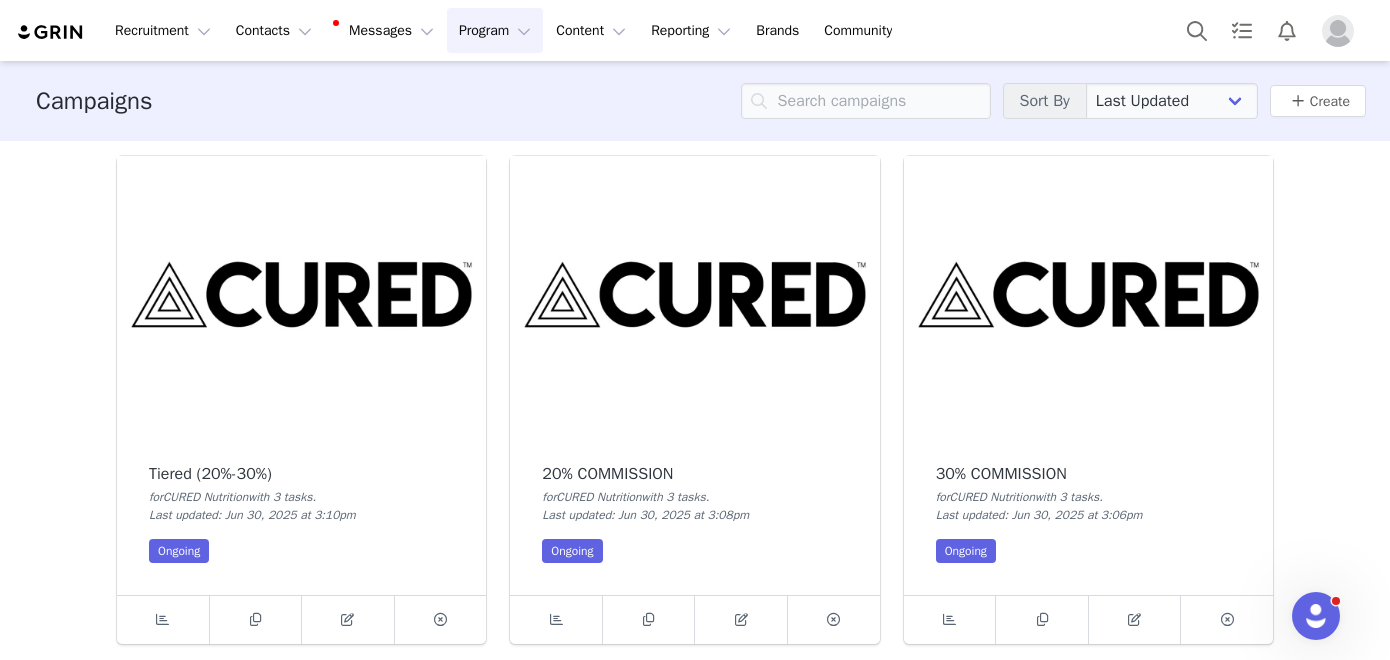 click at bounding box center [694, 294] 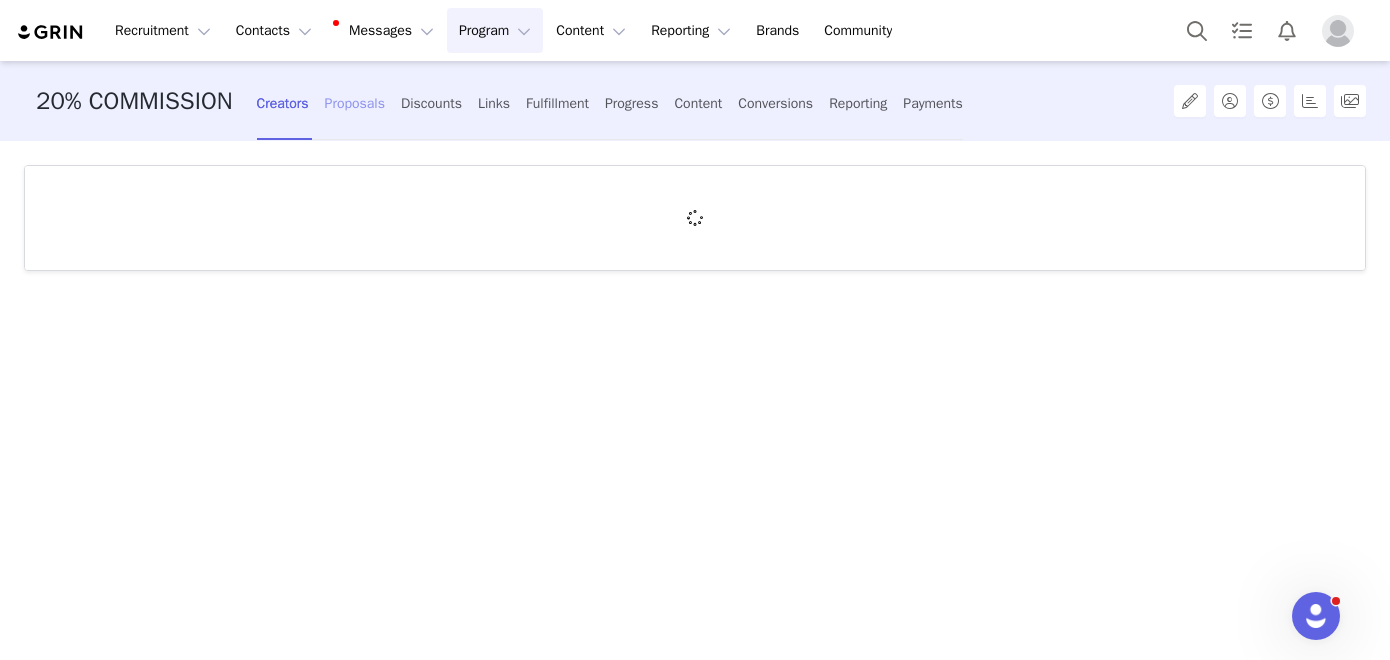 click on "Proposals" at bounding box center (355, 103) 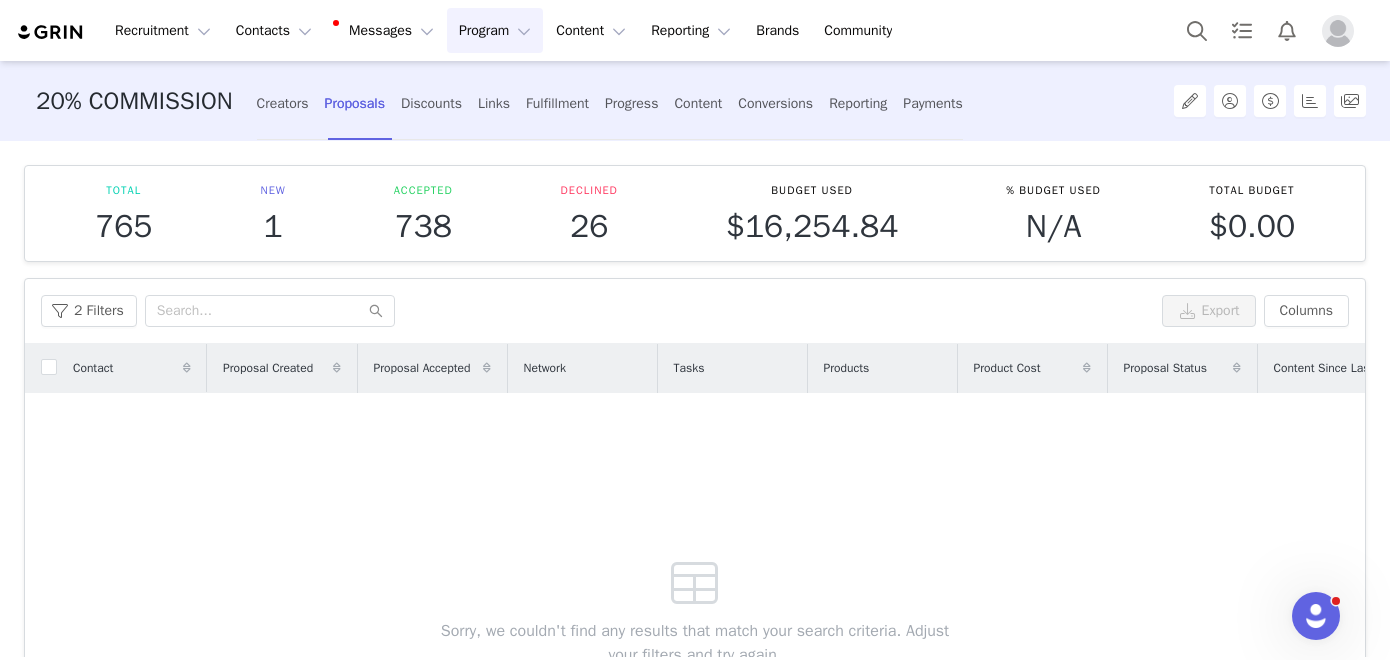 click on "Program Program" at bounding box center (495, 30) 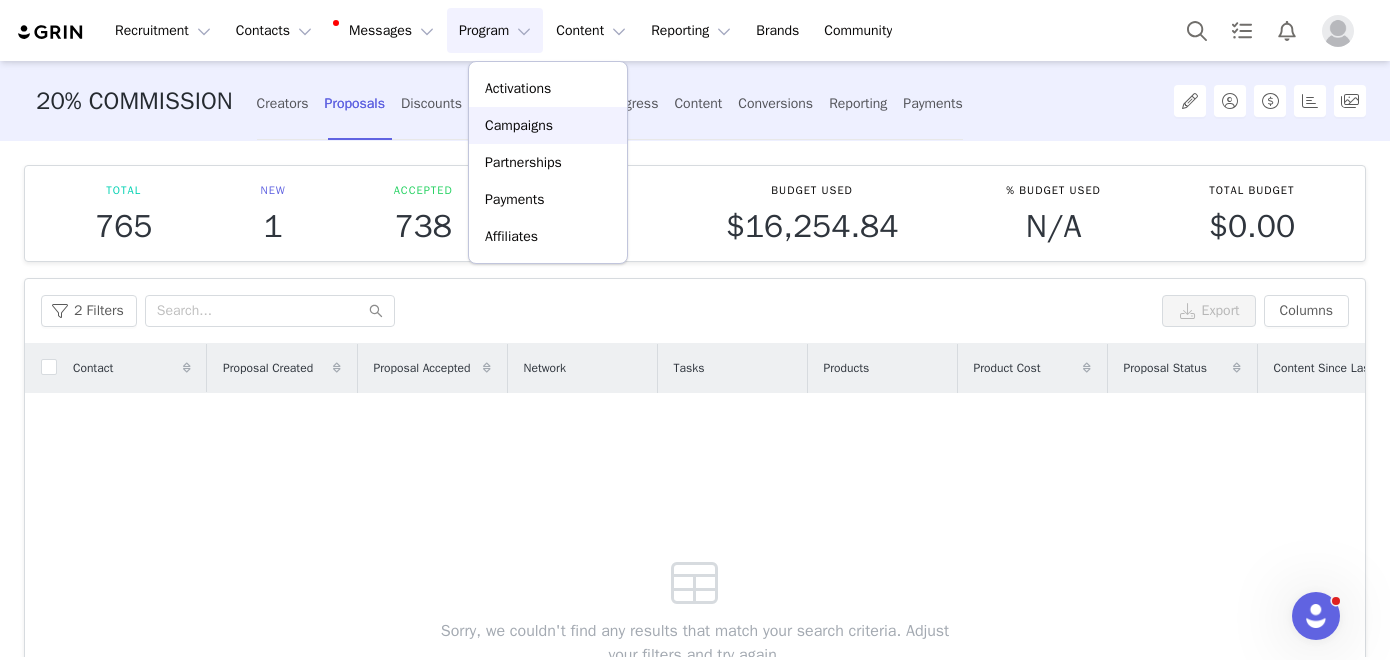 click on "Campaigns" at bounding box center [519, 125] 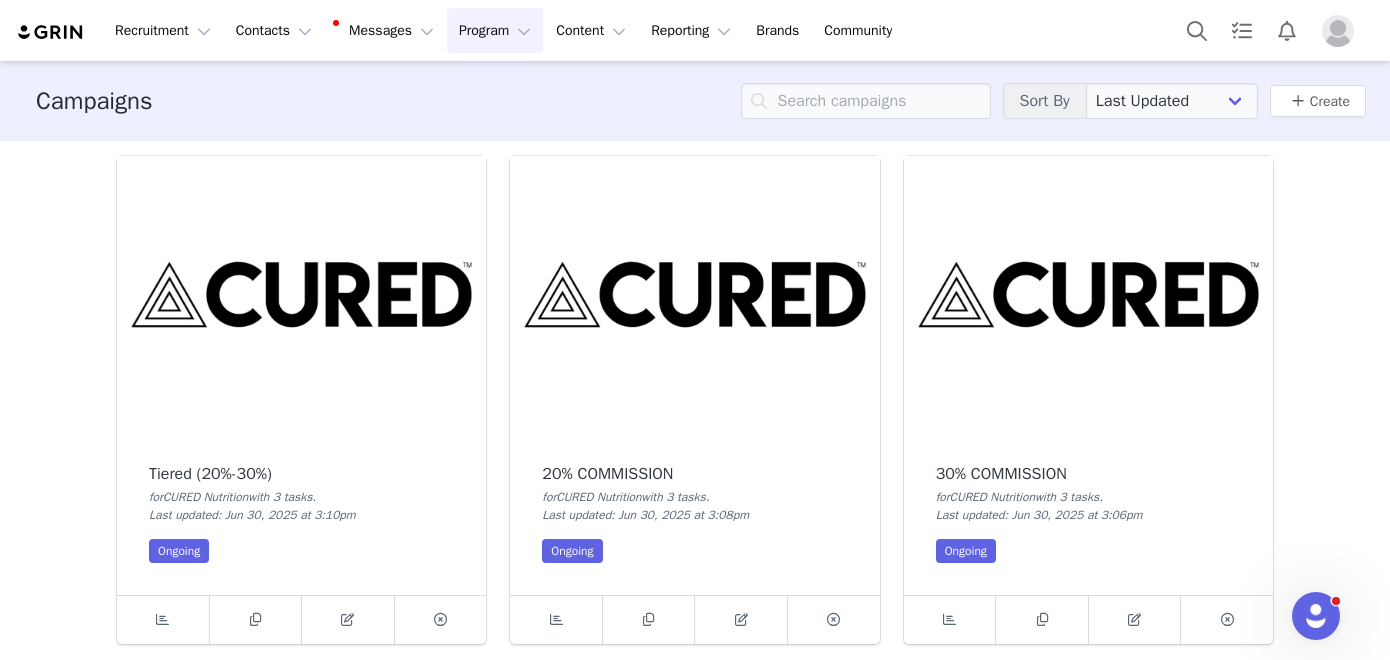 click at bounding box center (1088, 294) 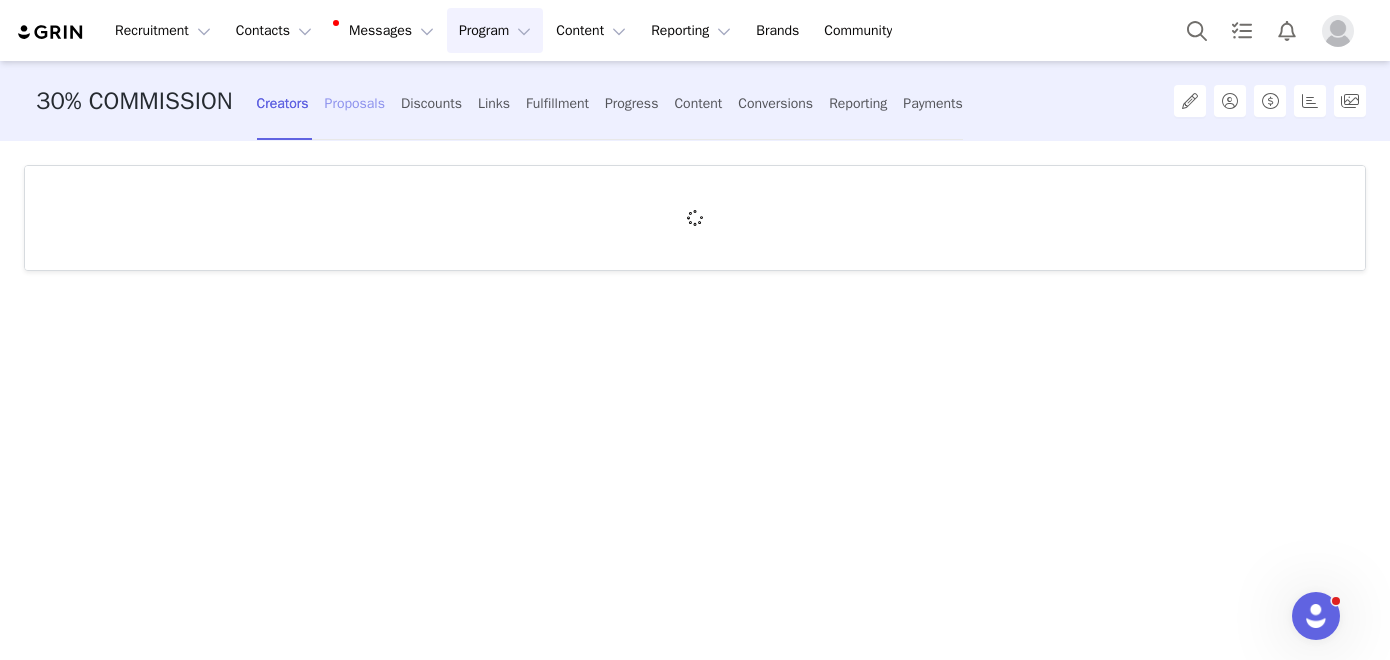 click on "Proposals" at bounding box center (355, 103) 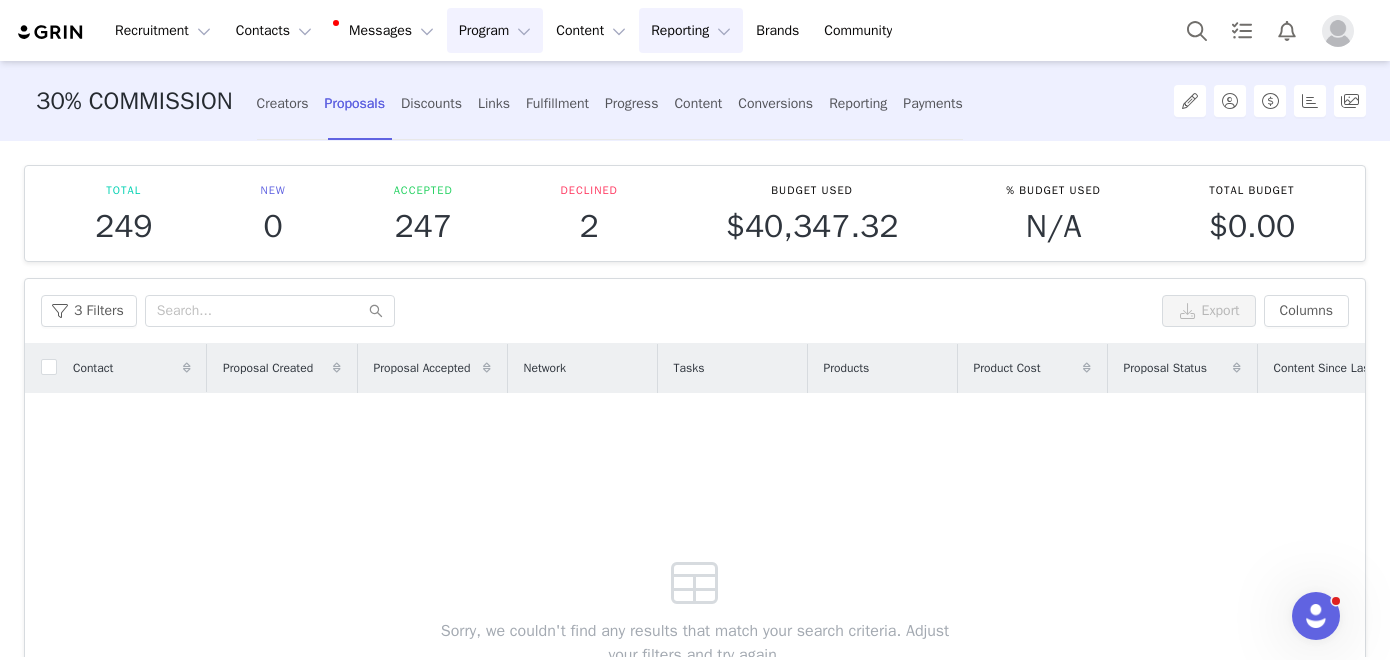 click on "Reporting Reporting" at bounding box center [691, 30] 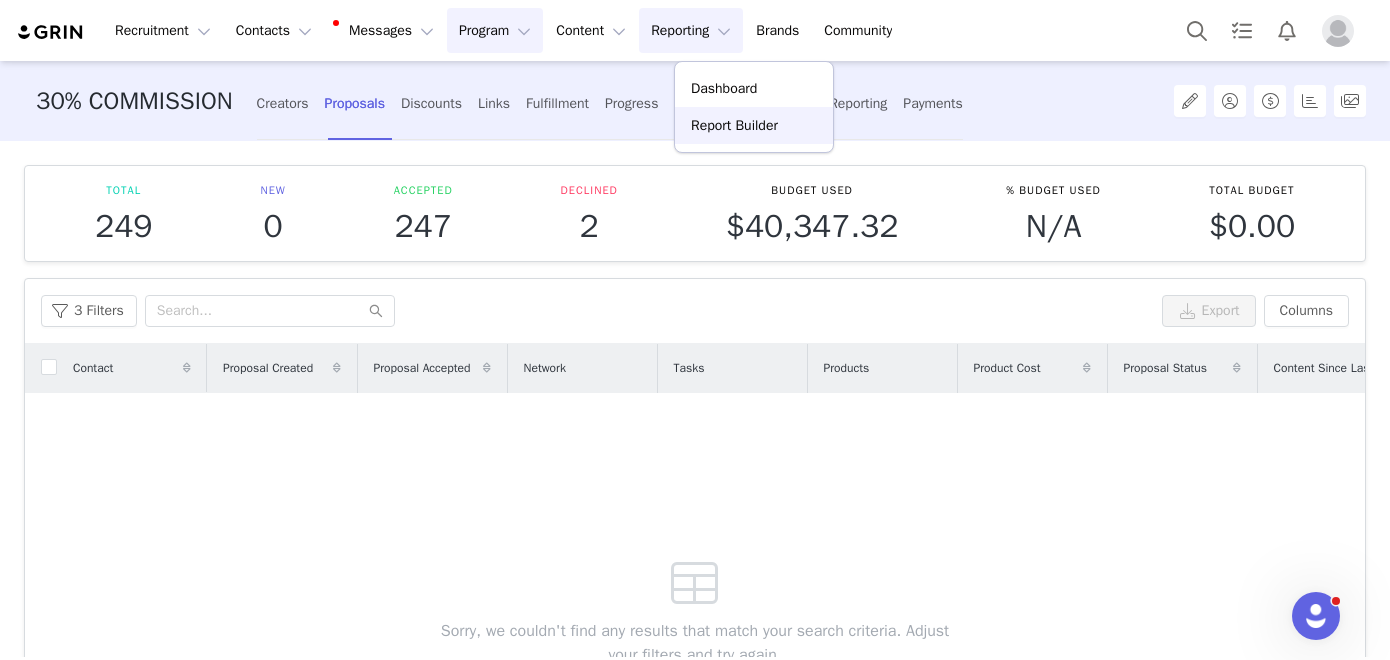 click on "Report Builder" at bounding box center (734, 125) 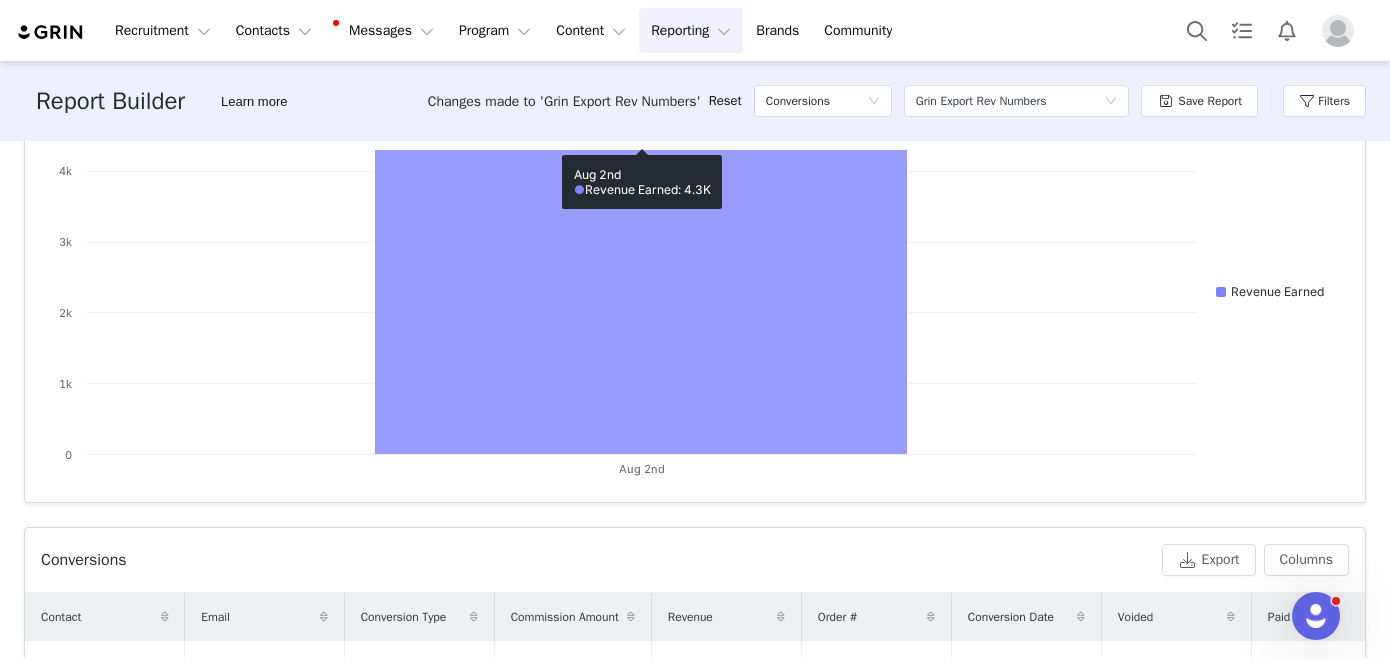 scroll, scrollTop: 571, scrollLeft: 0, axis: vertical 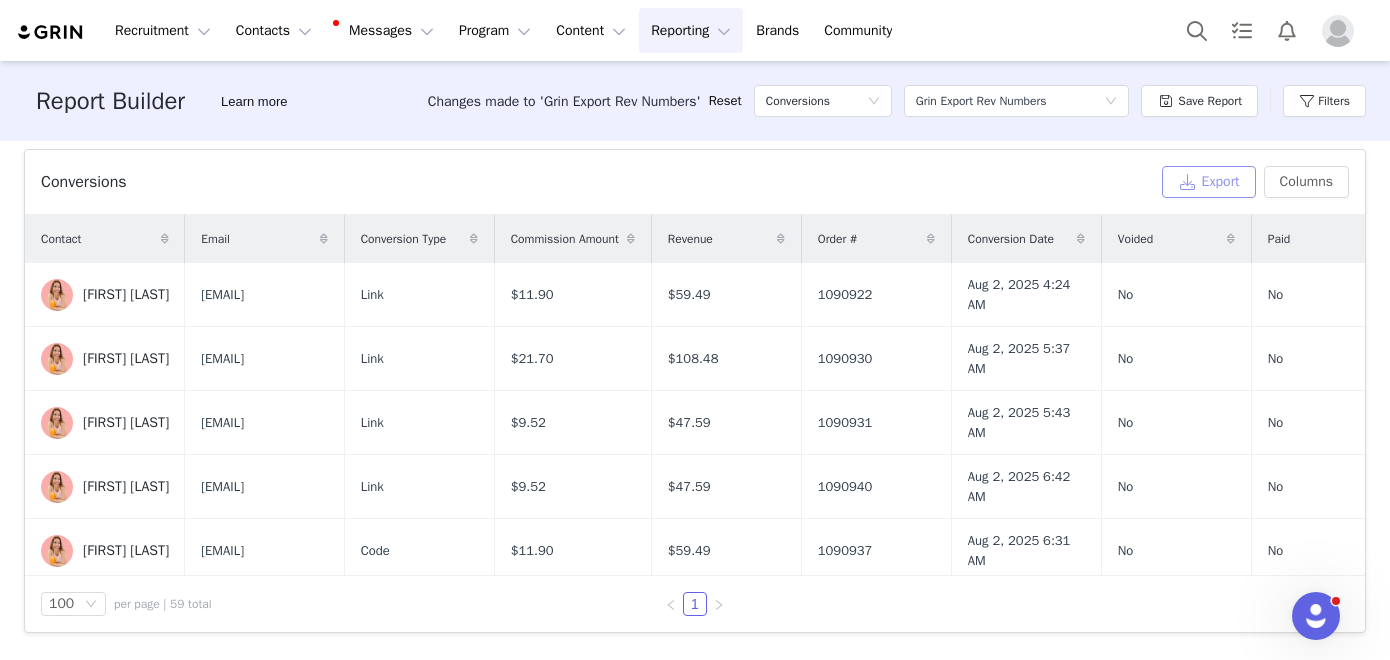click on "Export" at bounding box center [1209, 182] 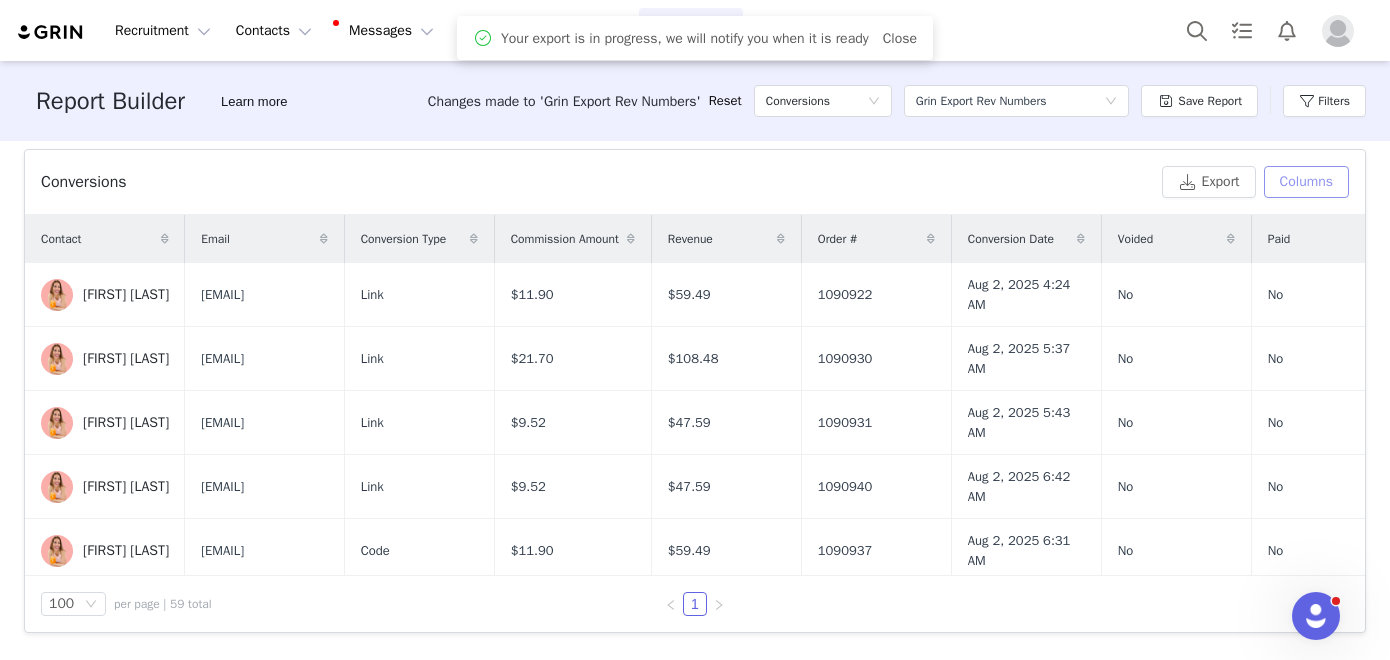 click on "Columns" at bounding box center (1306, 182) 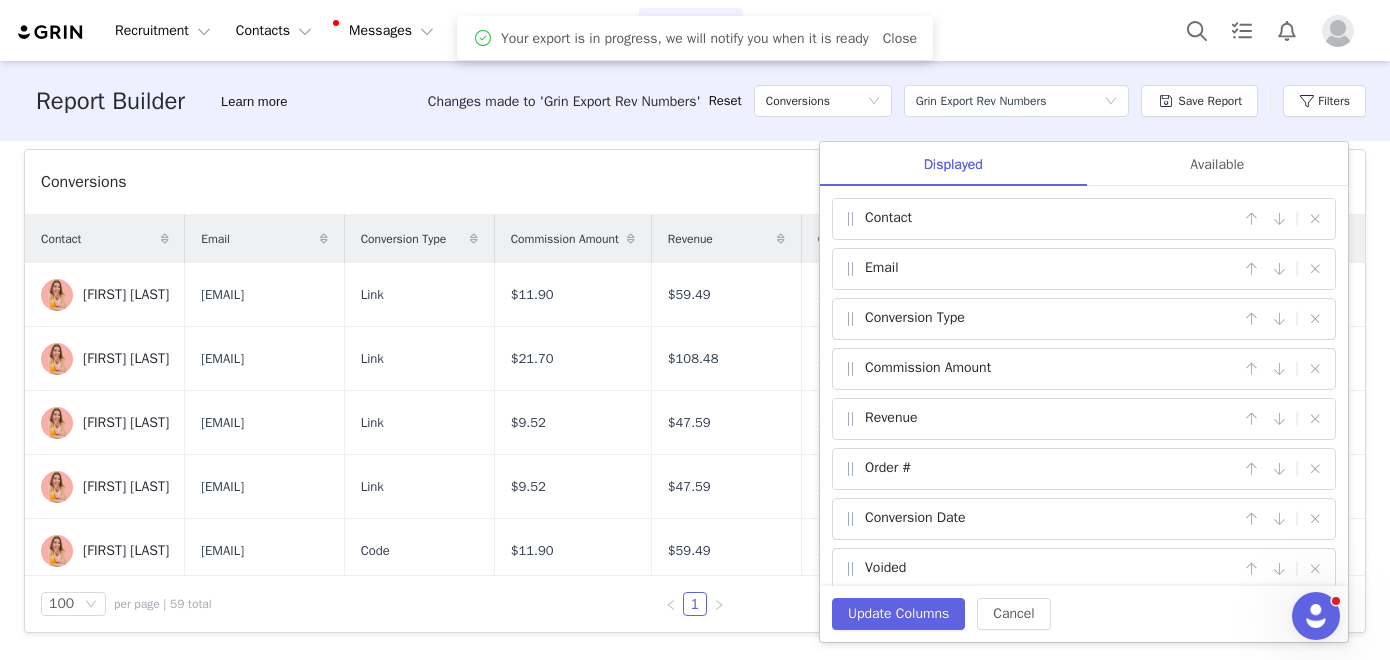 click on "Conversions" at bounding box center (597, 182) 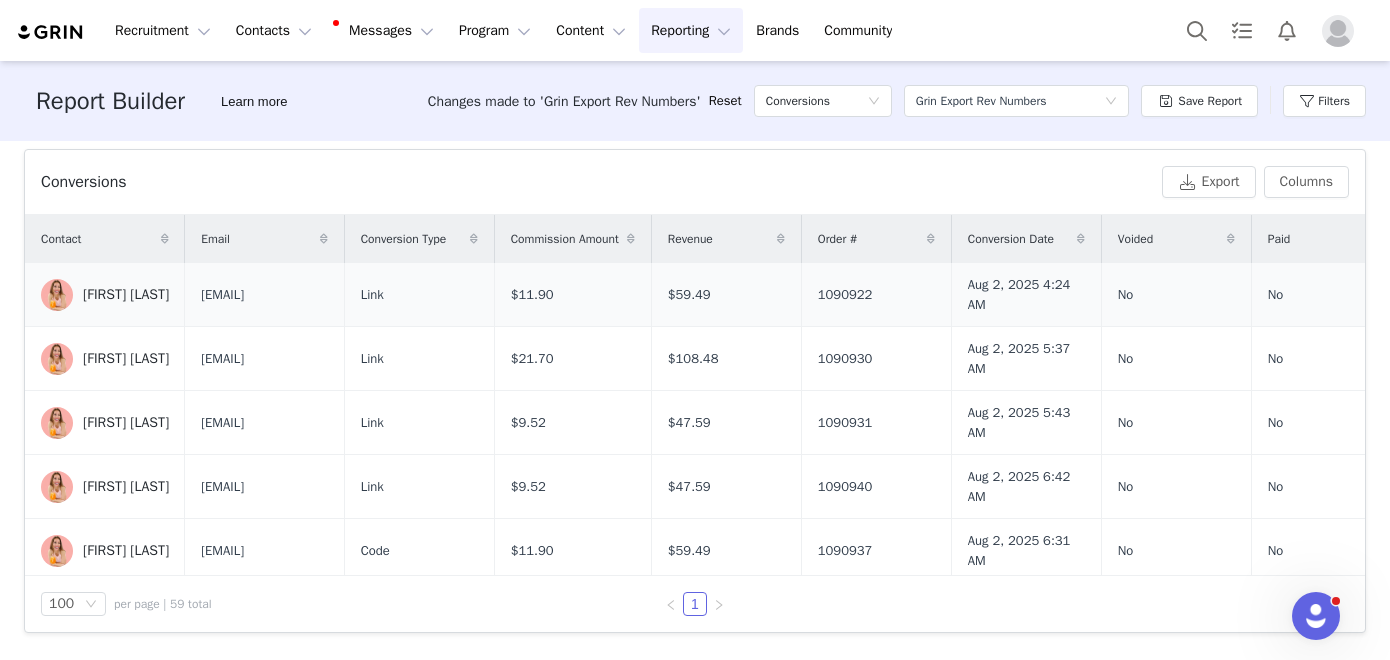 scroll, scrollTop: 0, scrollLeft: 0, axis: both 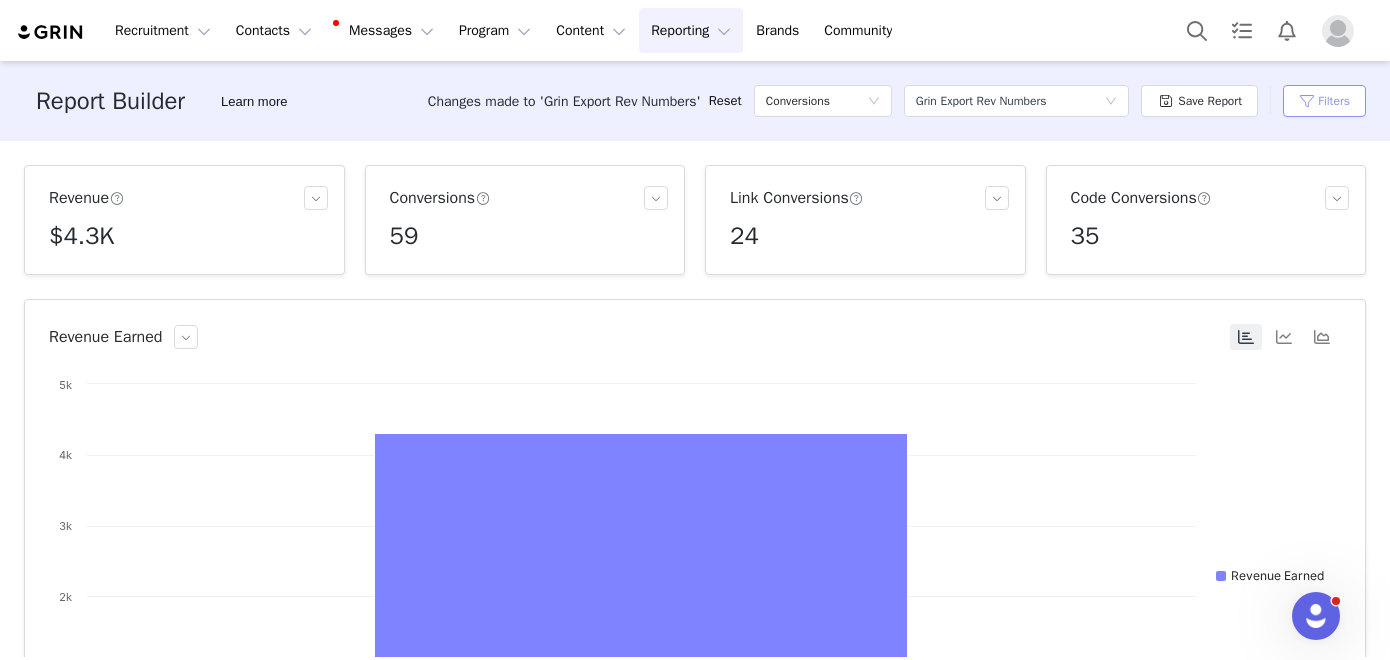click on "Filters" at bounding box center [1324, 101] 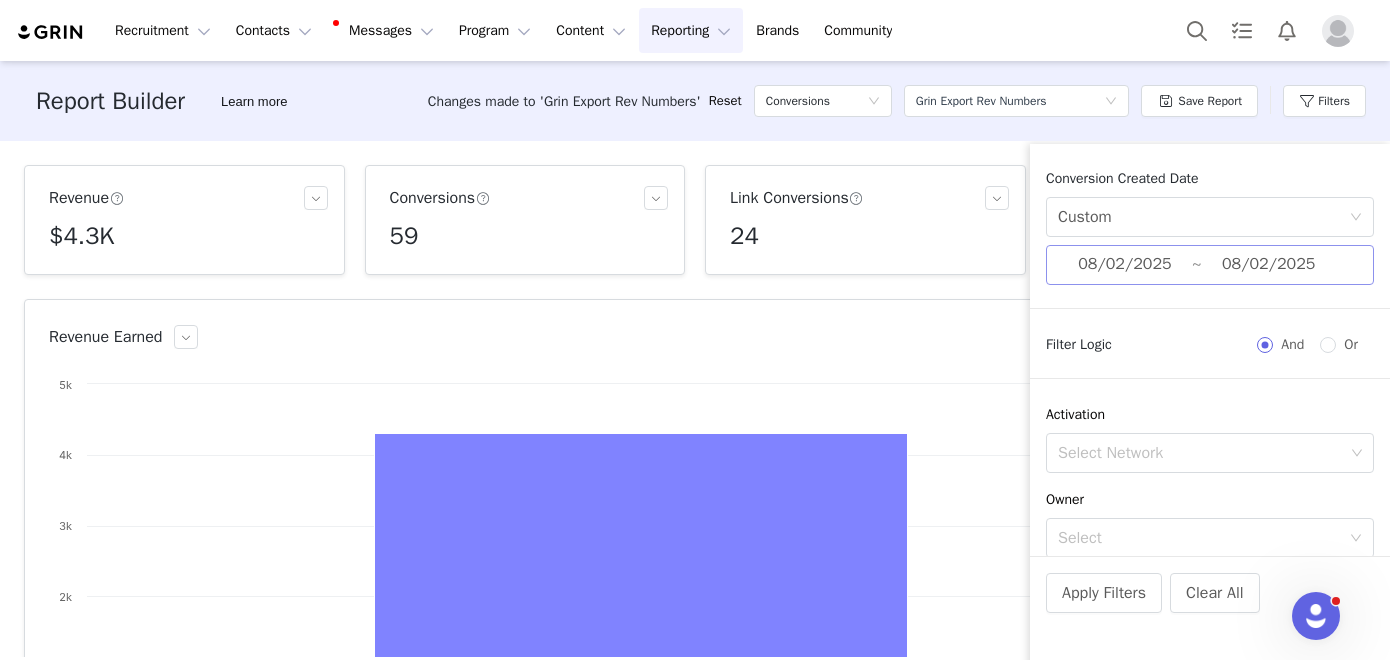click on "08/02/2025" at bounding box center (1125, 265) 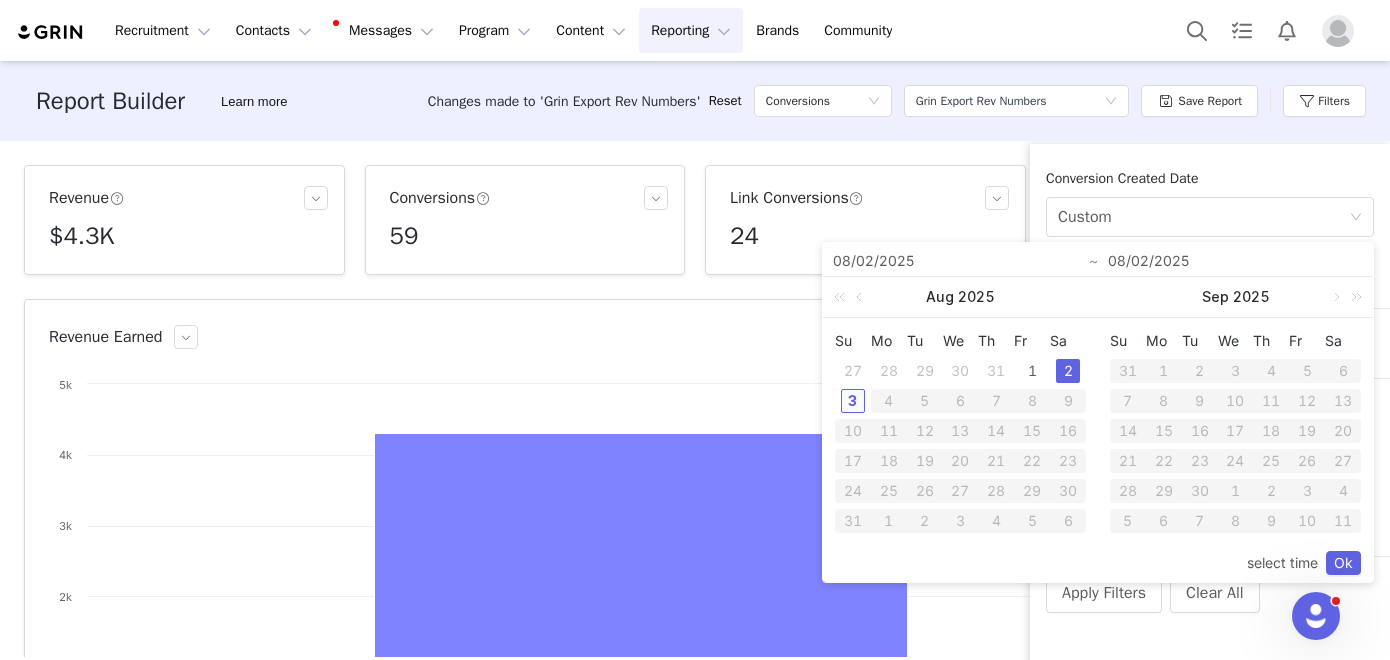 click on "3" at bounding box center [853, 401] 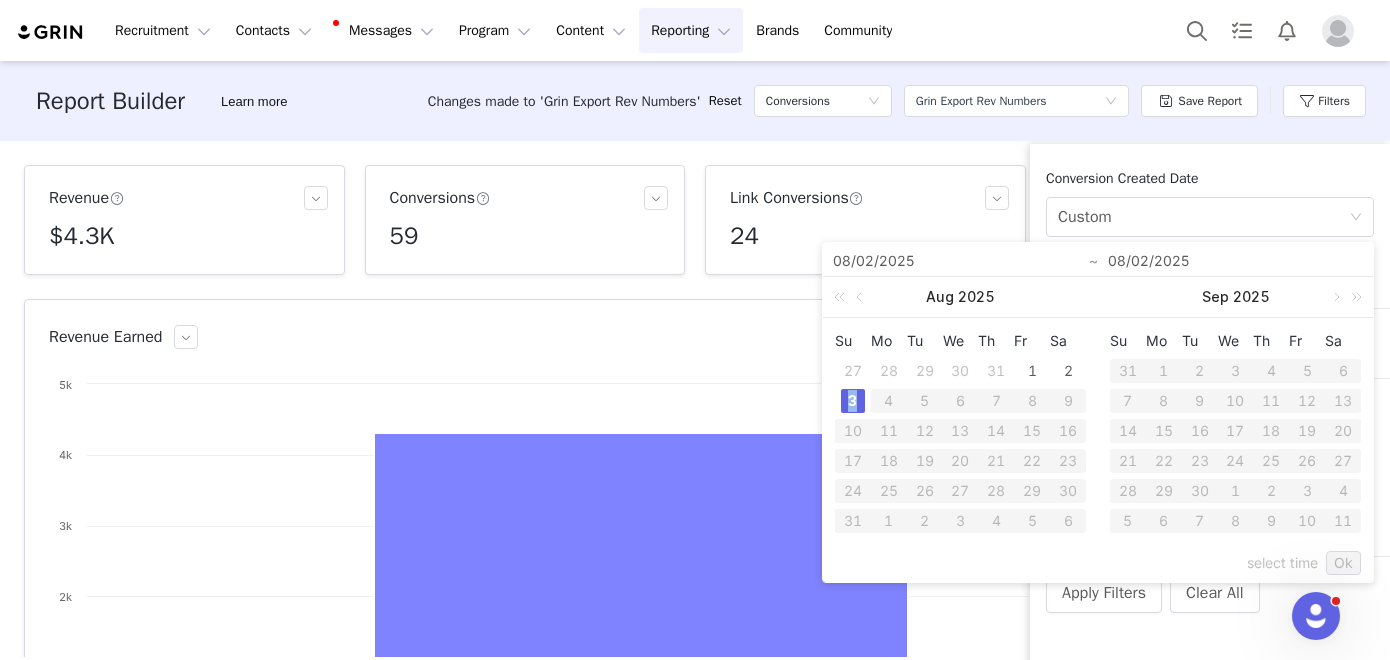 click on "3" at bounding box center (853, 401) 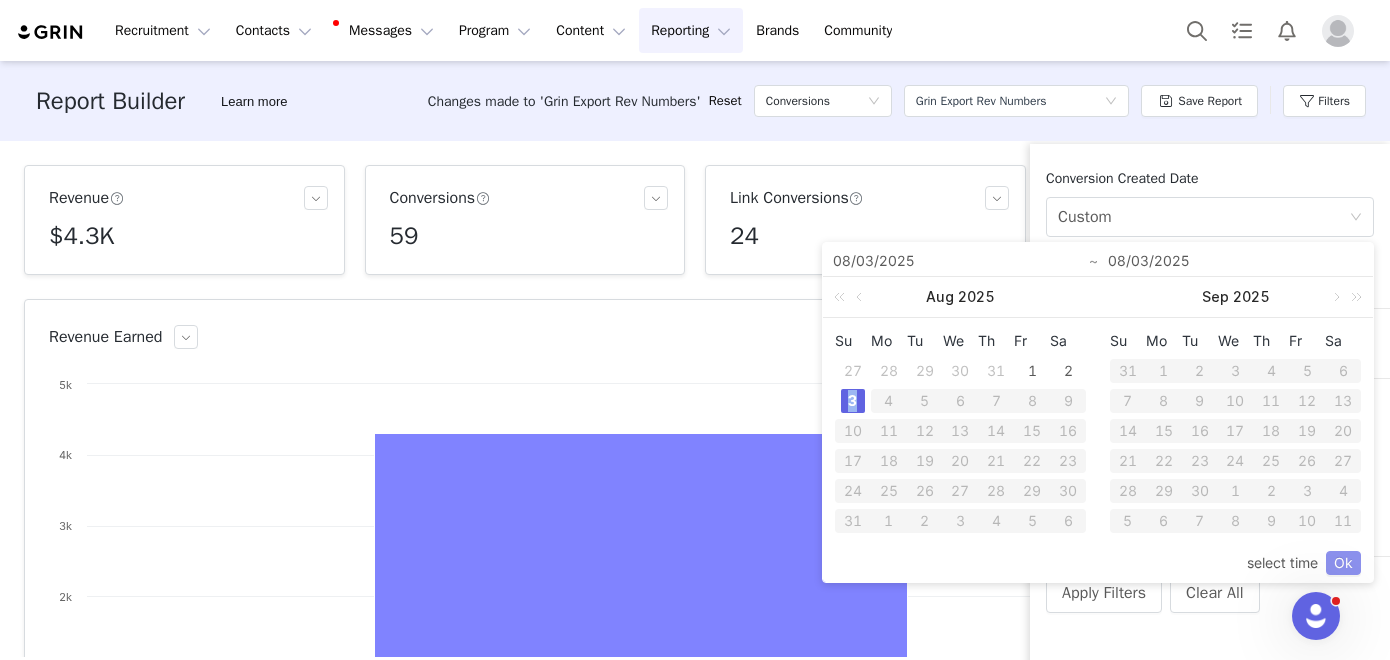 click on "Ok" at bounding box center [1343, 563] 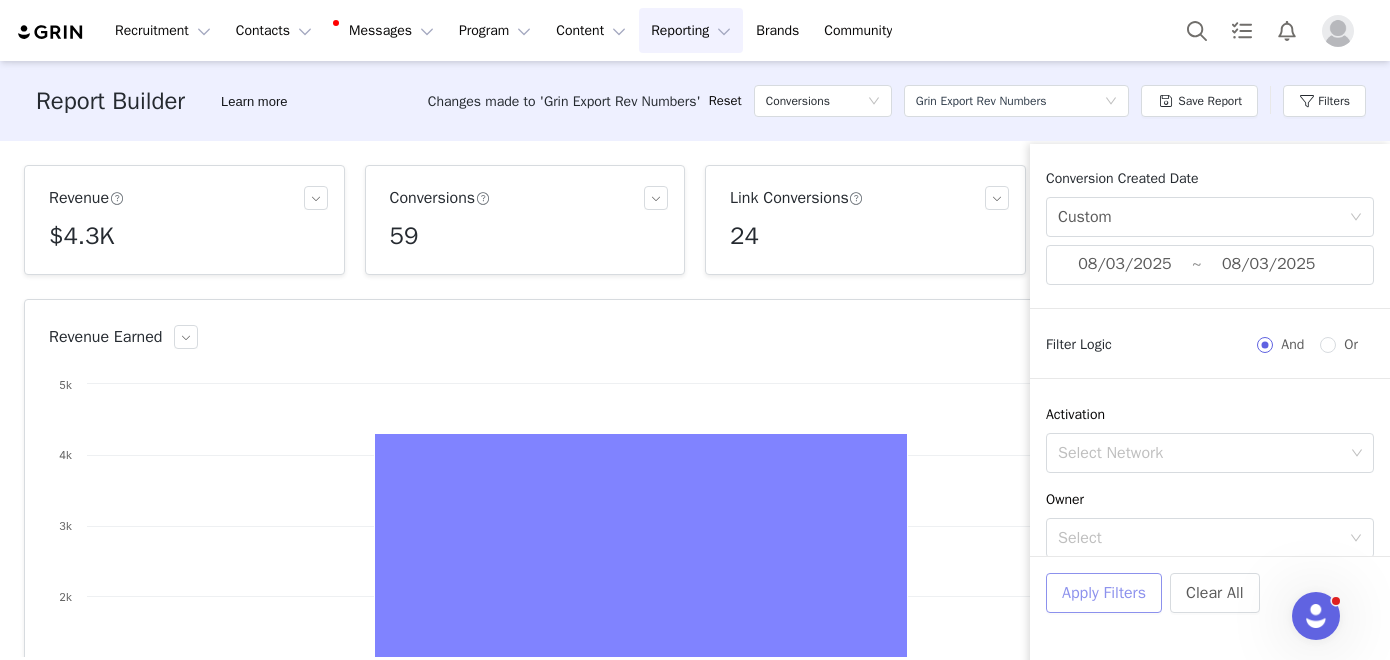 click on "Apply Filters" at bounding box center [1104, 593] 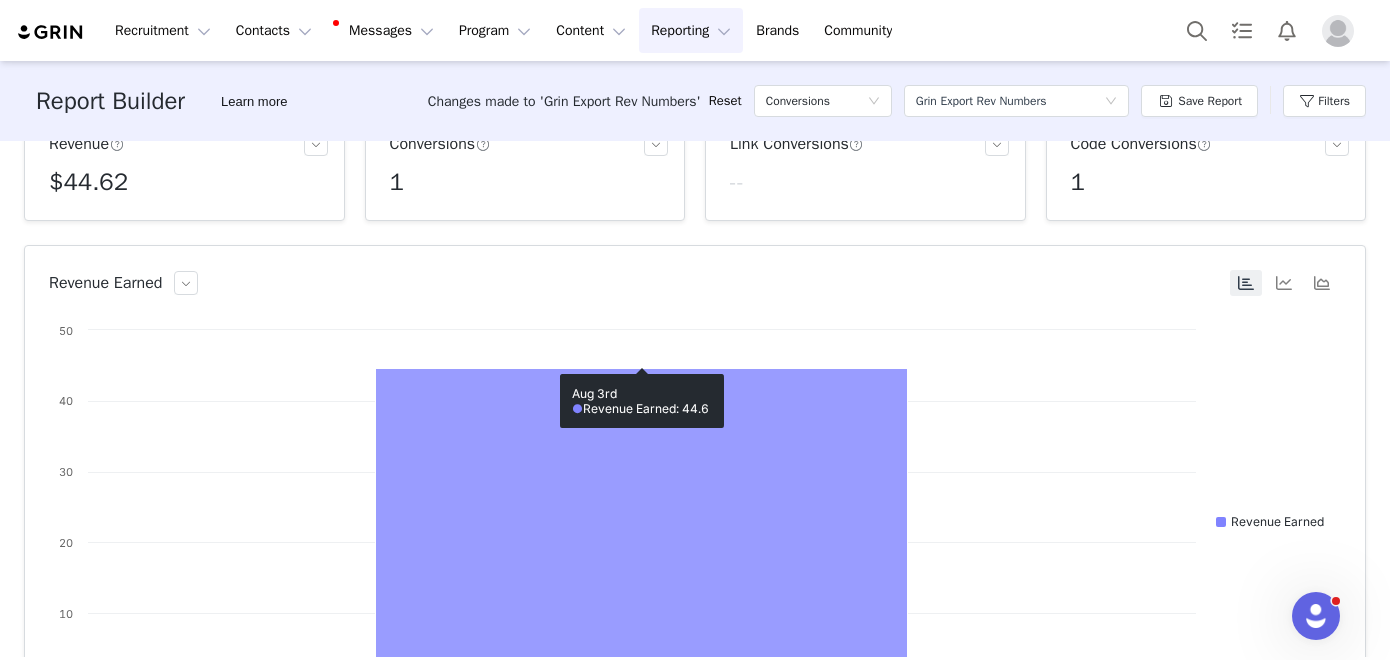 scroll, scrollTop: 0, scrollLeft: 0, axis: both 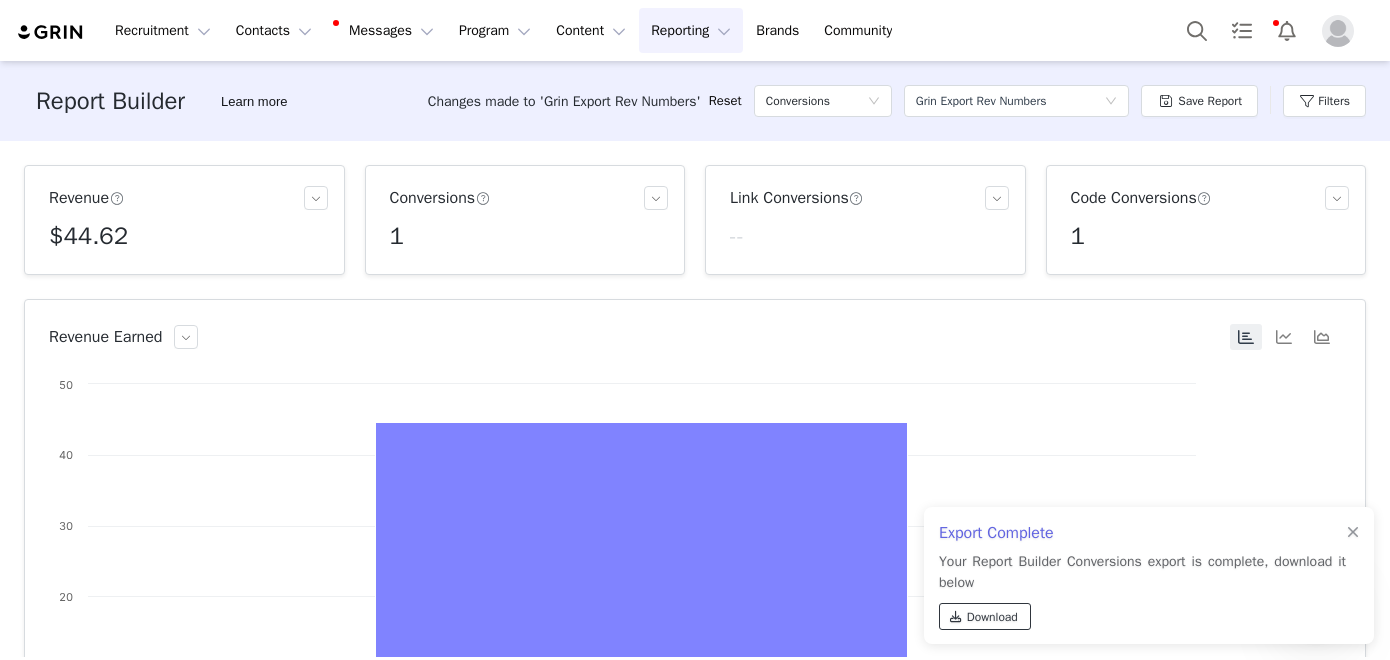click on "Download" at bounding box center (992, 617) 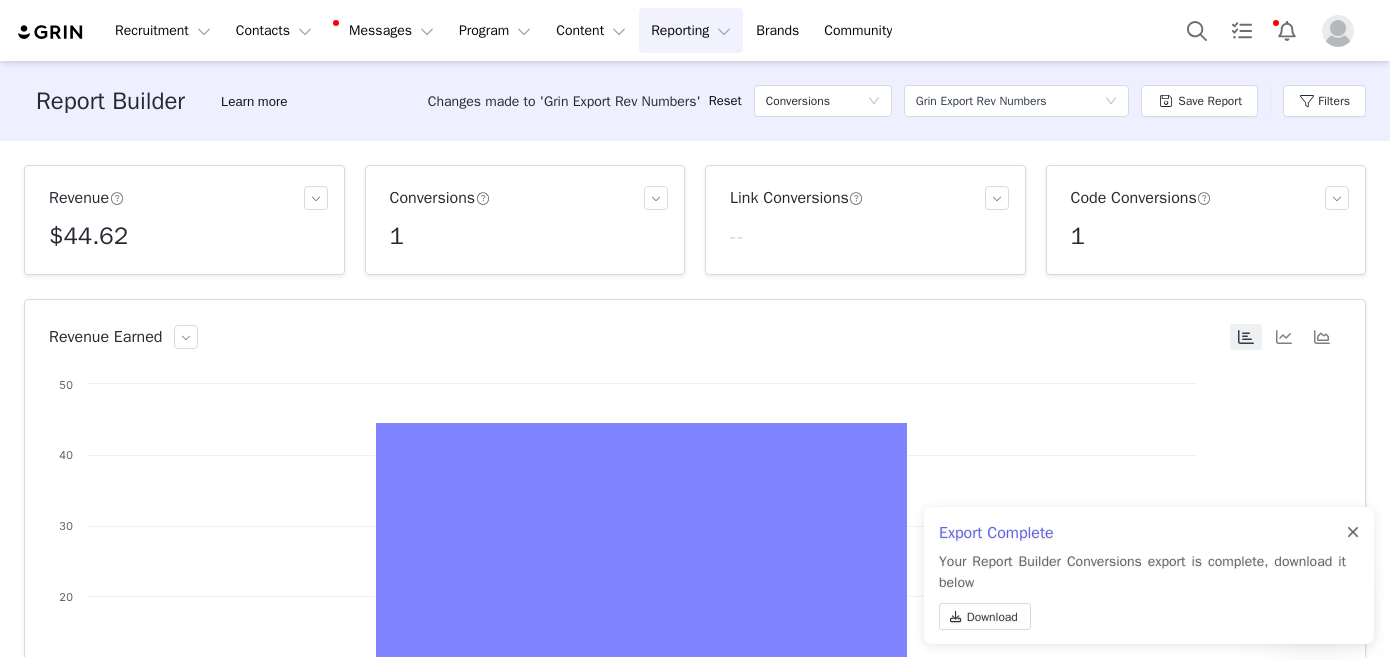 click at bounding box center [1353, 533] 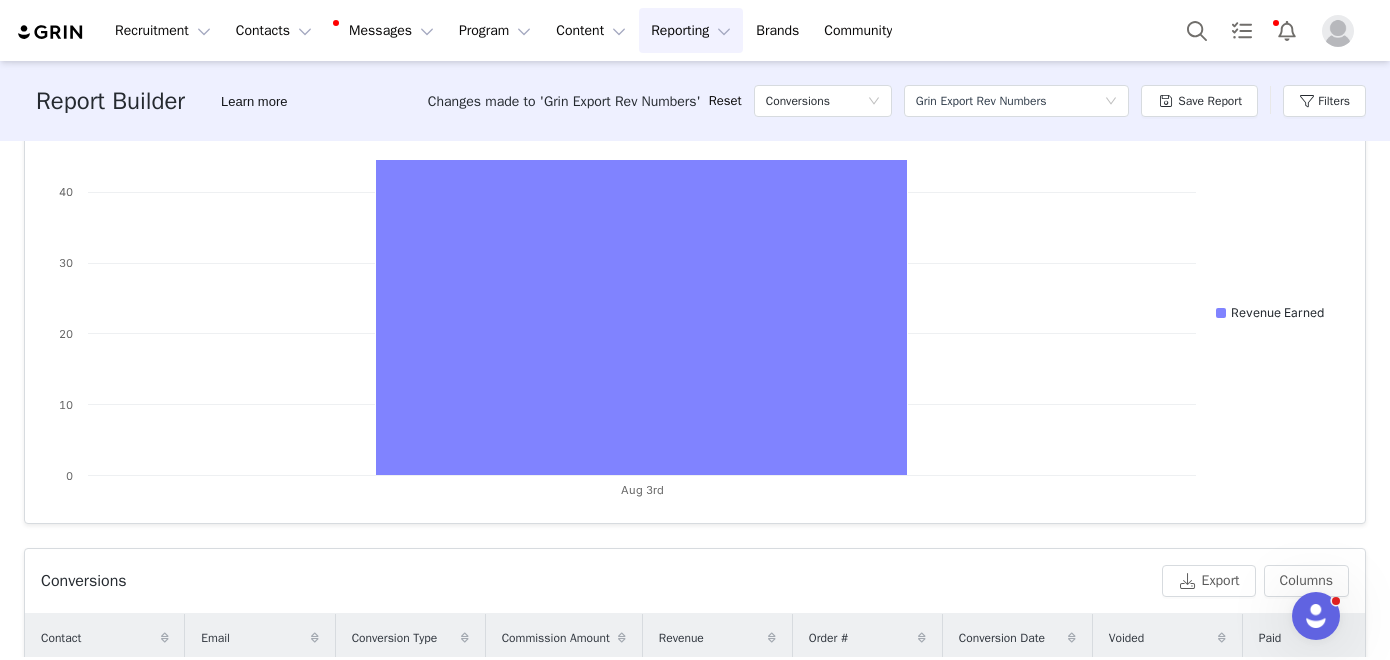 scroll, scrollTop: 0, scrollLeft: 0, axis: both 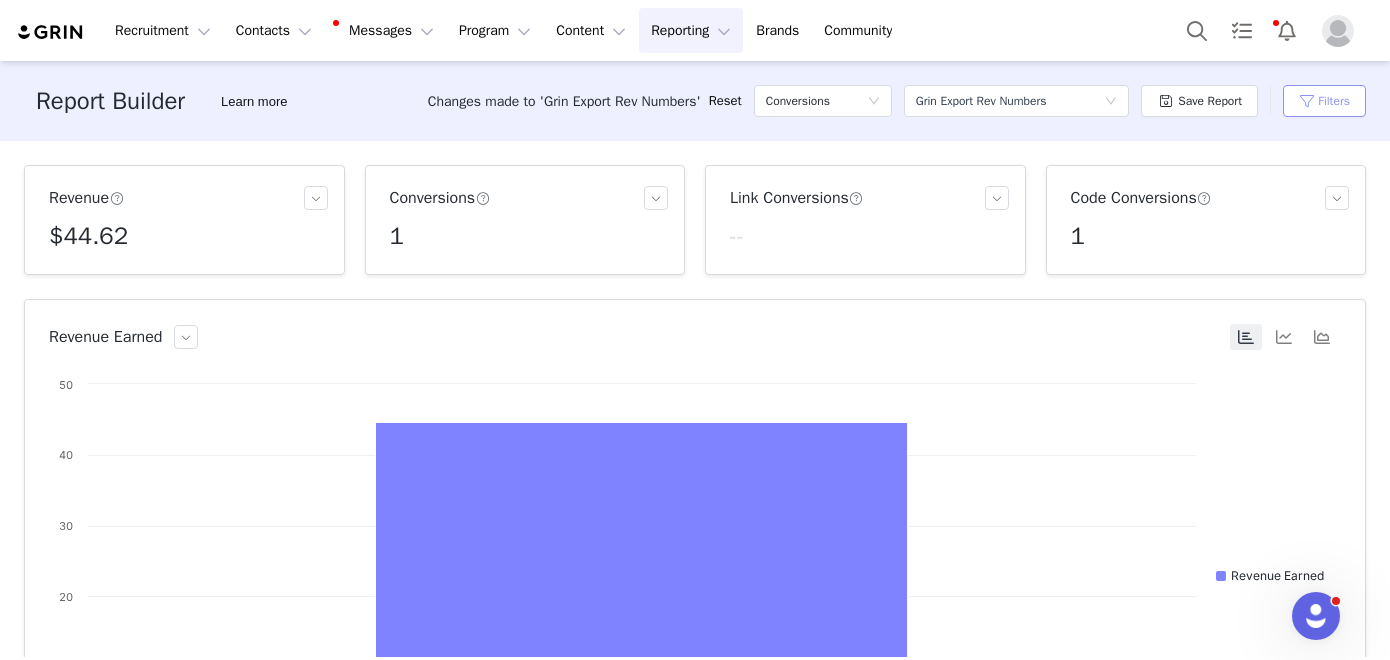 click on "Filters" at bounding box center [1324, 101] 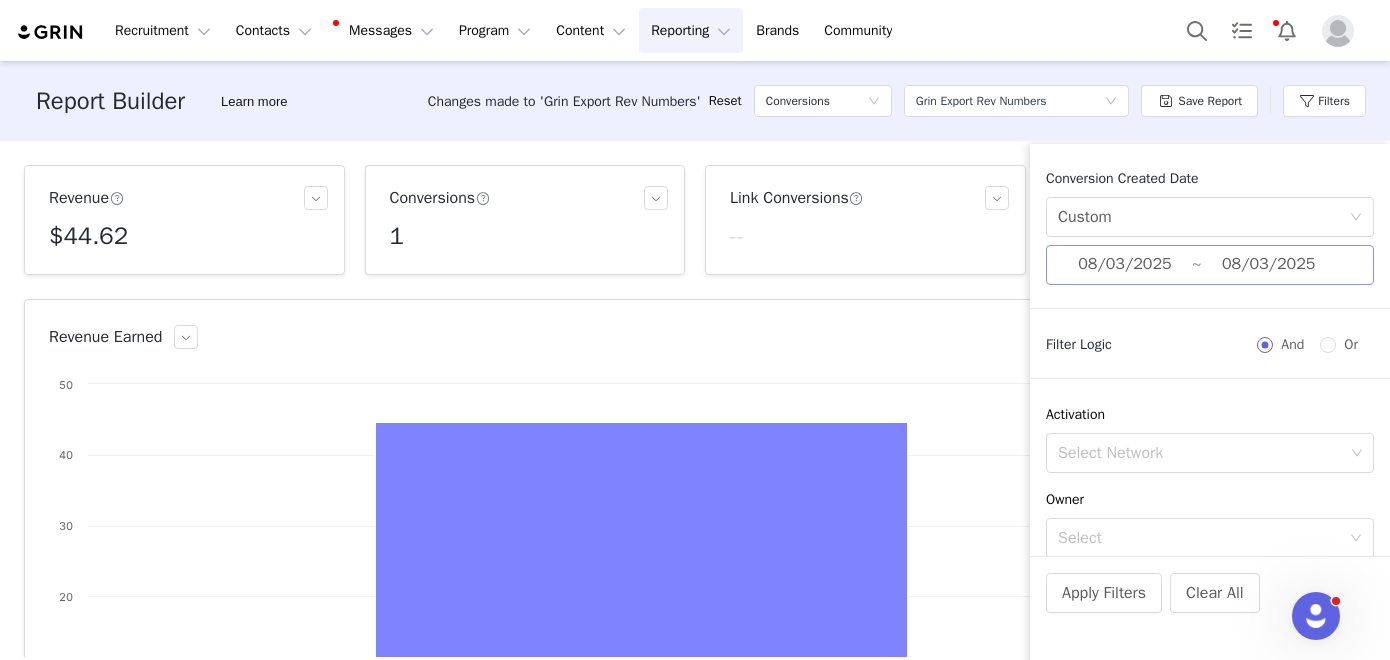 click on "08/03/2025" at bounding box center [1125, 265] 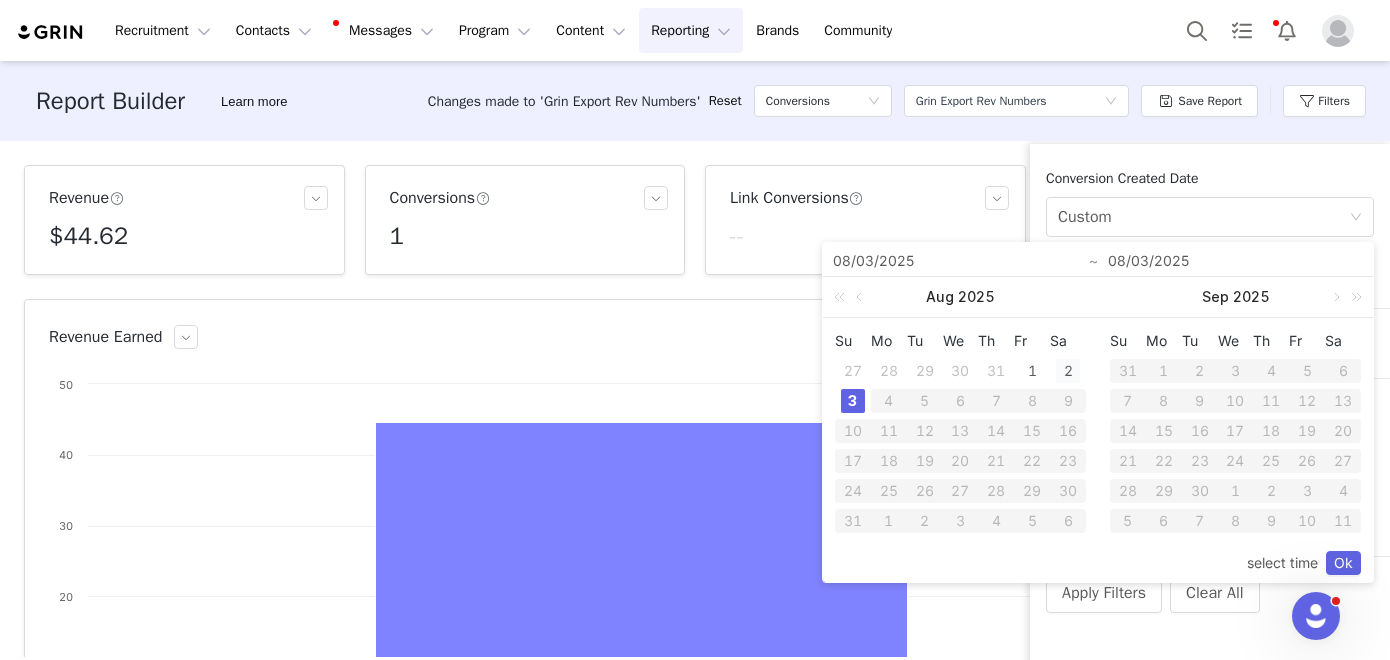 click on "2" at bounding box center (1068, 371) 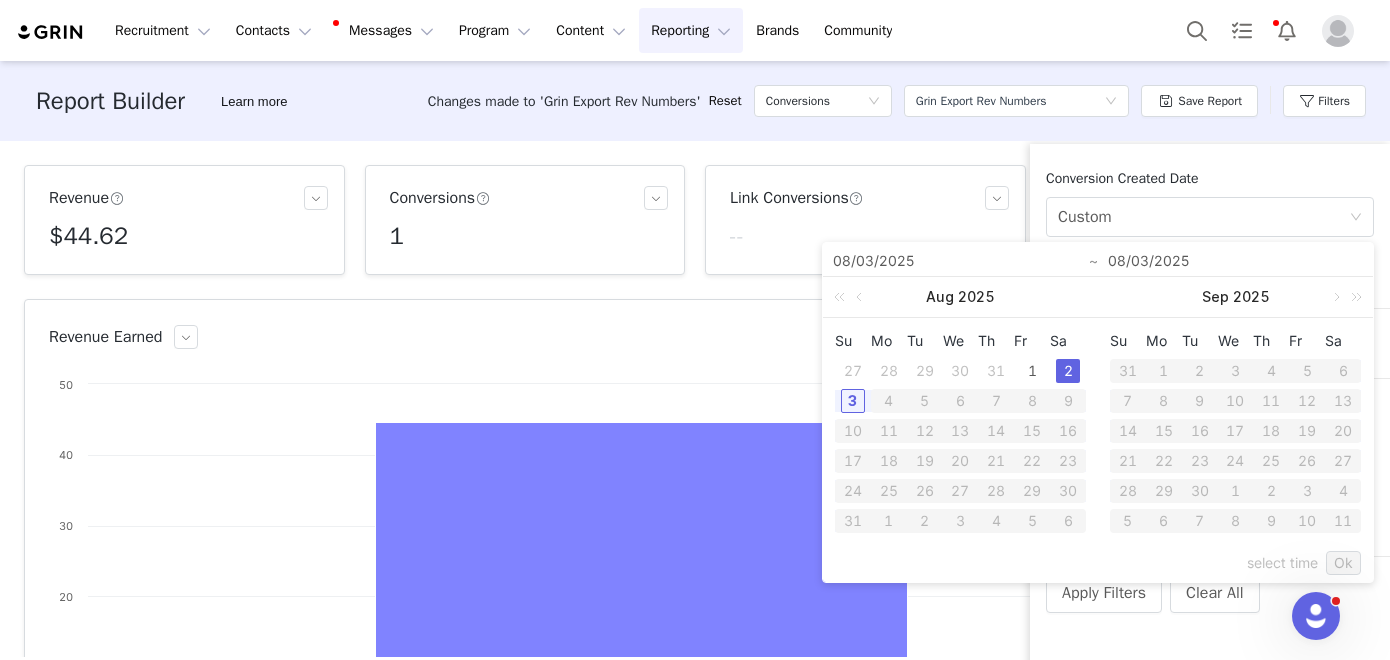 click on "2" at bounding box center (1068, 371) 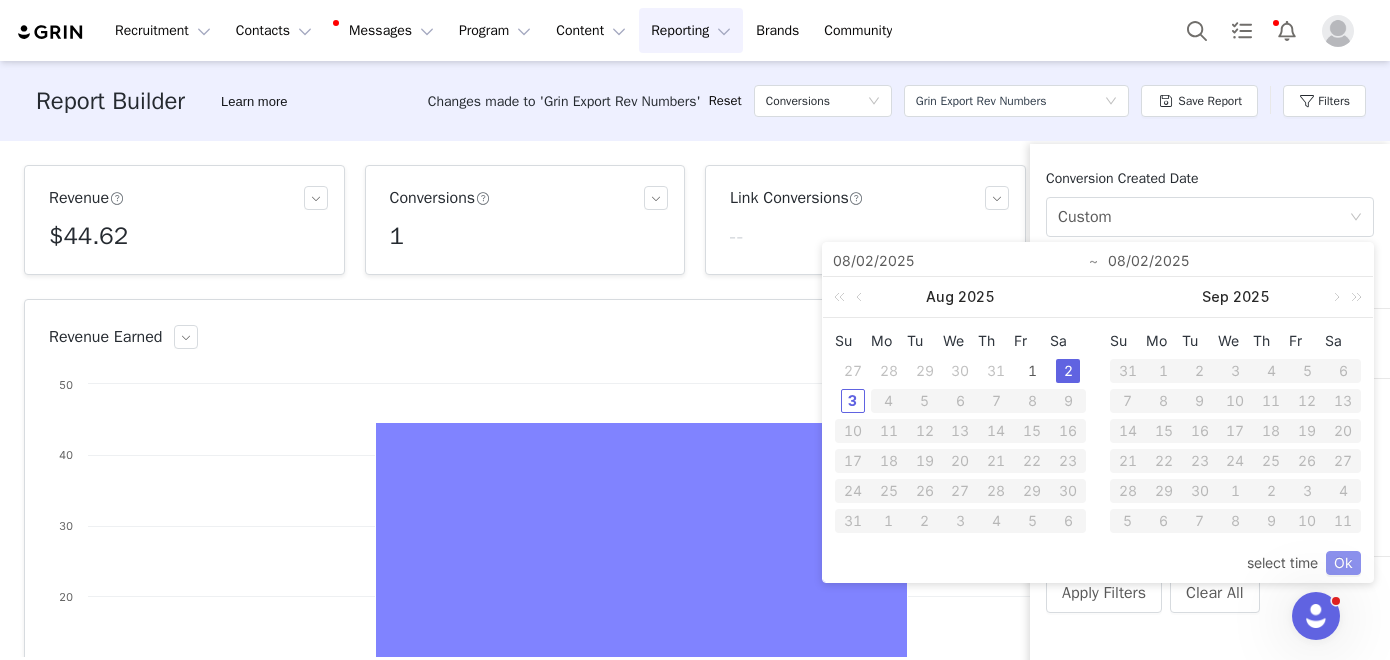 click on "Ok" at bounding box center [1343, 563] 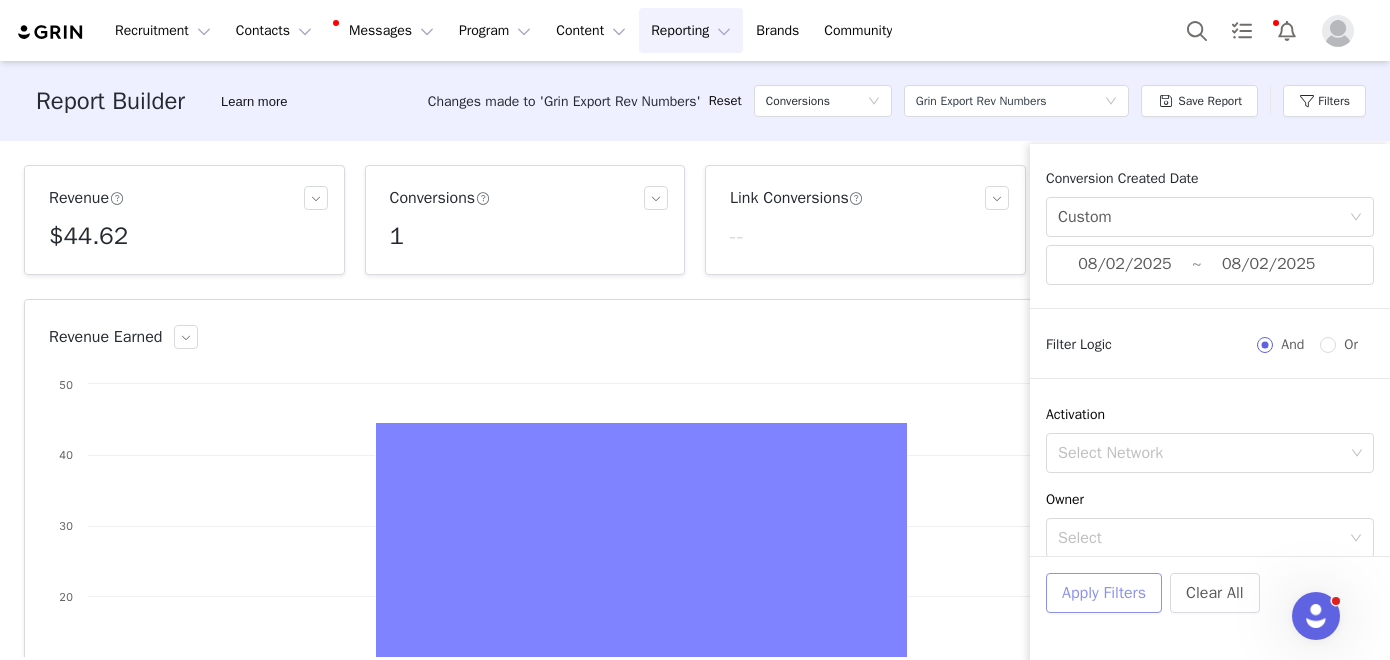 click on "Apply Filters" at bounding box center [1104, 593] 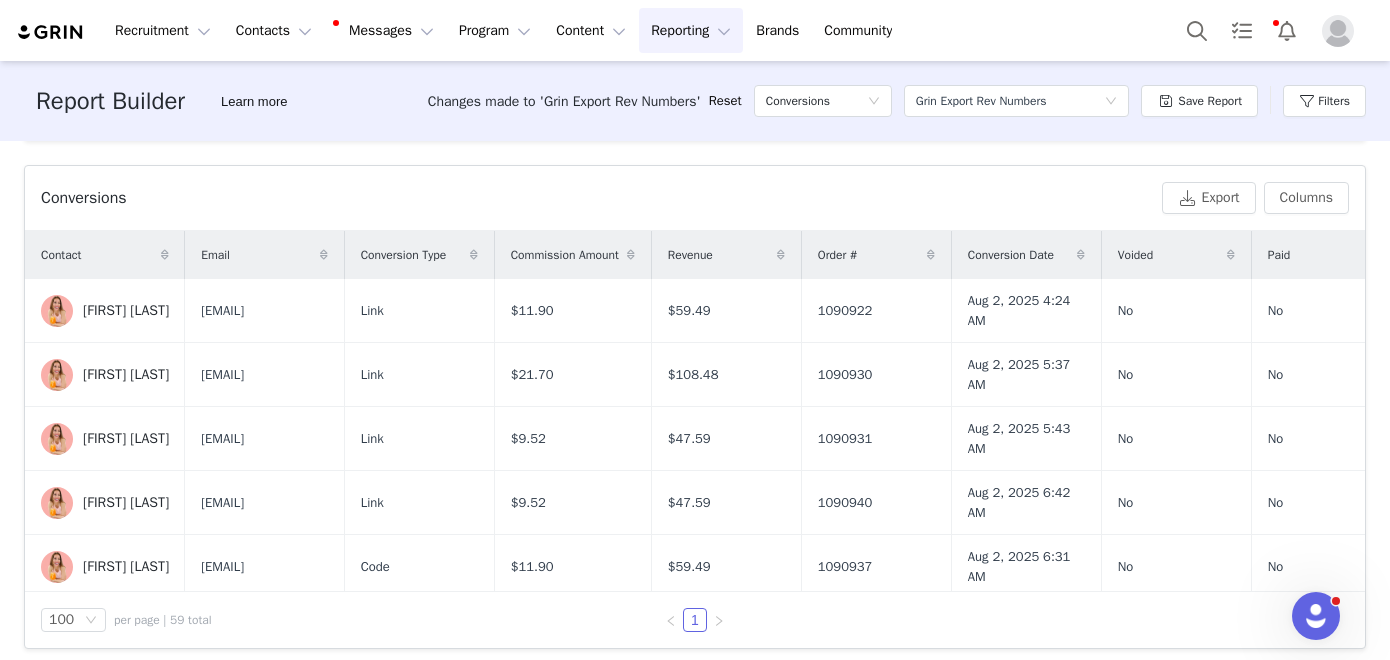 scroll, scrollTop: 653, scrollLeft: 0, axis: vertical 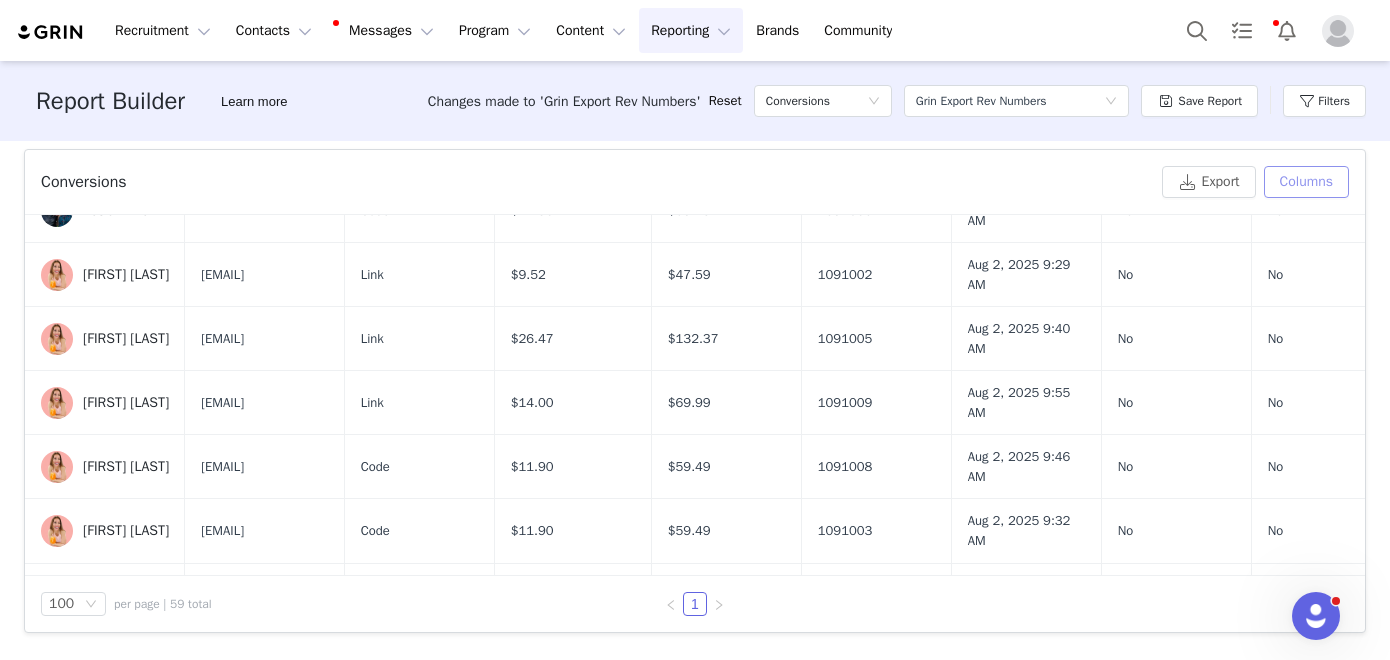 click on "Columns" at bounding box center (1306, 182) 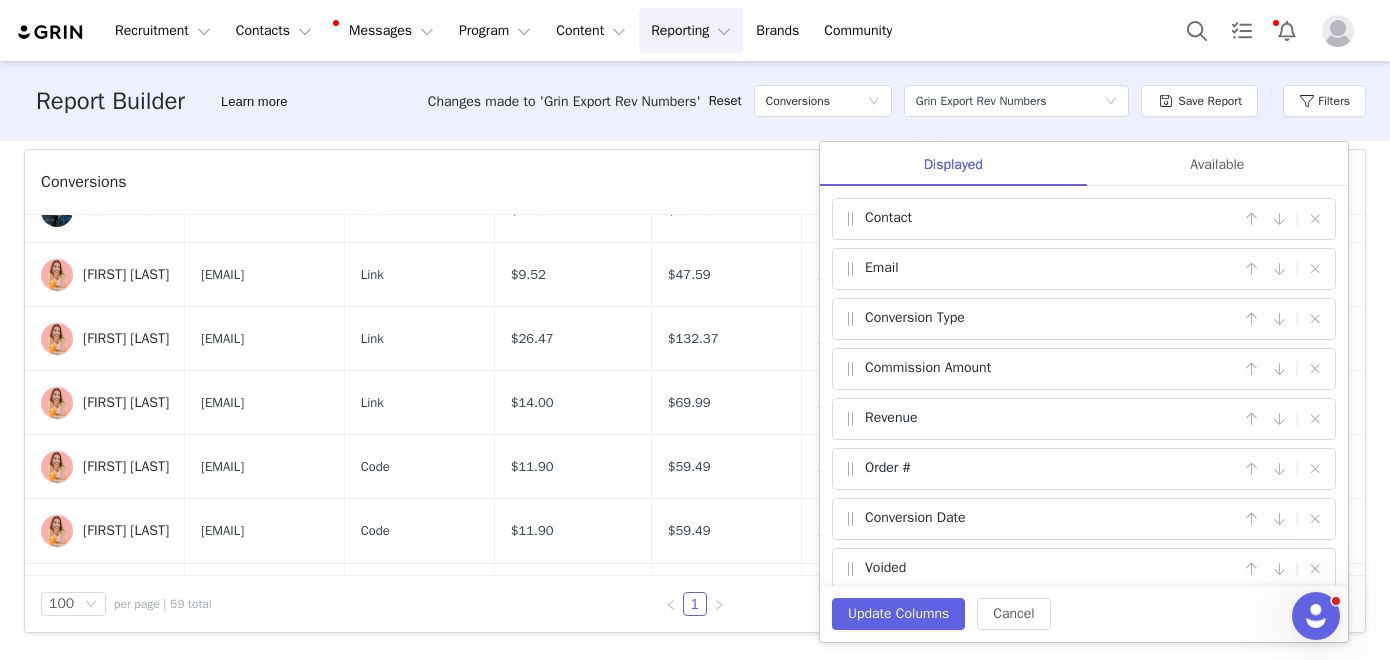 click on "Conversions      Export     Columns Displayed Available  Contact      |  Email      |  Conversion Type      |  Commission Amount      |  Revenue      |  Order #      |  Conversion Date      |  Voided      |  Paid      | Update Columns Cancel" at bounding box center (695, 182) 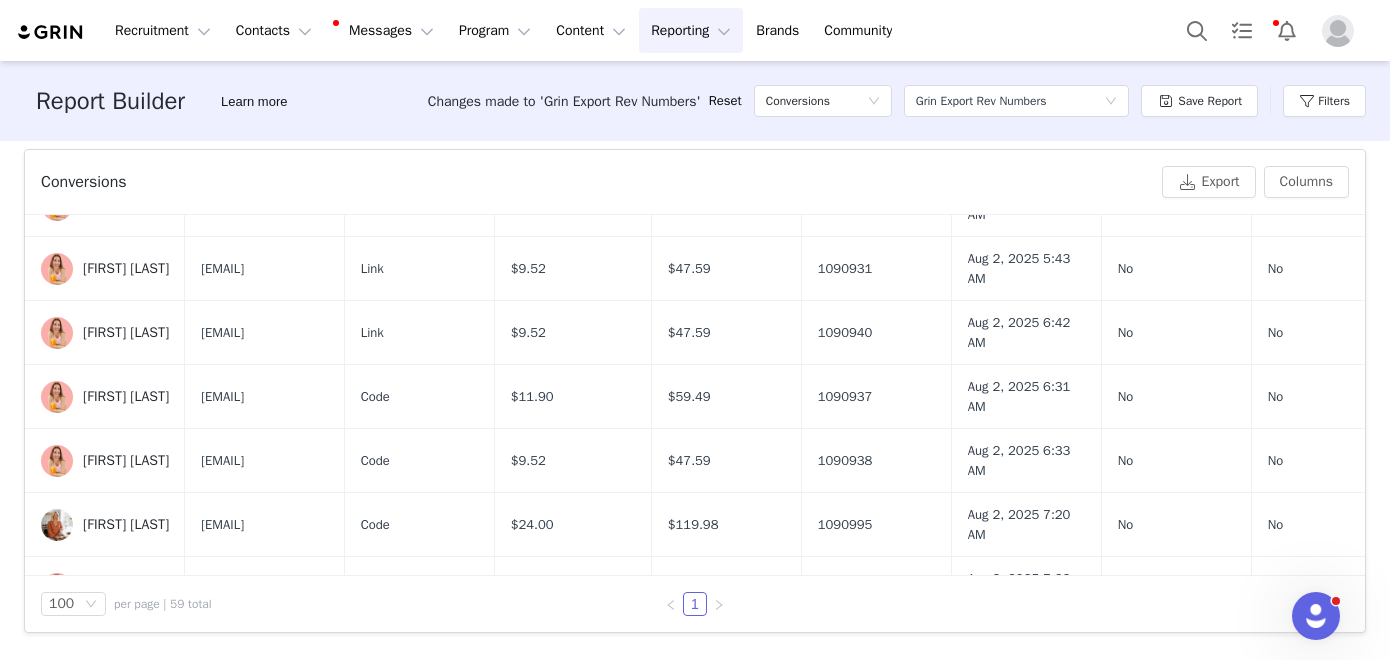 scroll, scrollTop: 0, scrollLeft: 0, axis: both 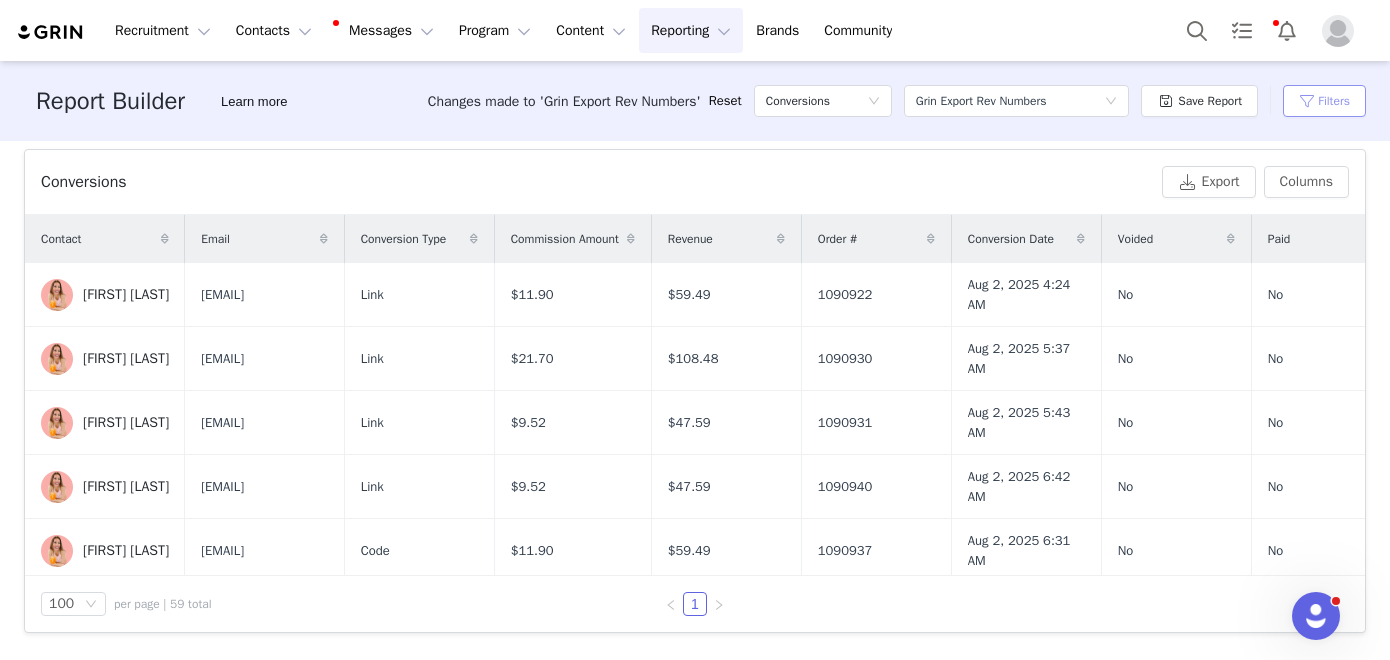 click on "Filters" at bounding box center [1324, 101] 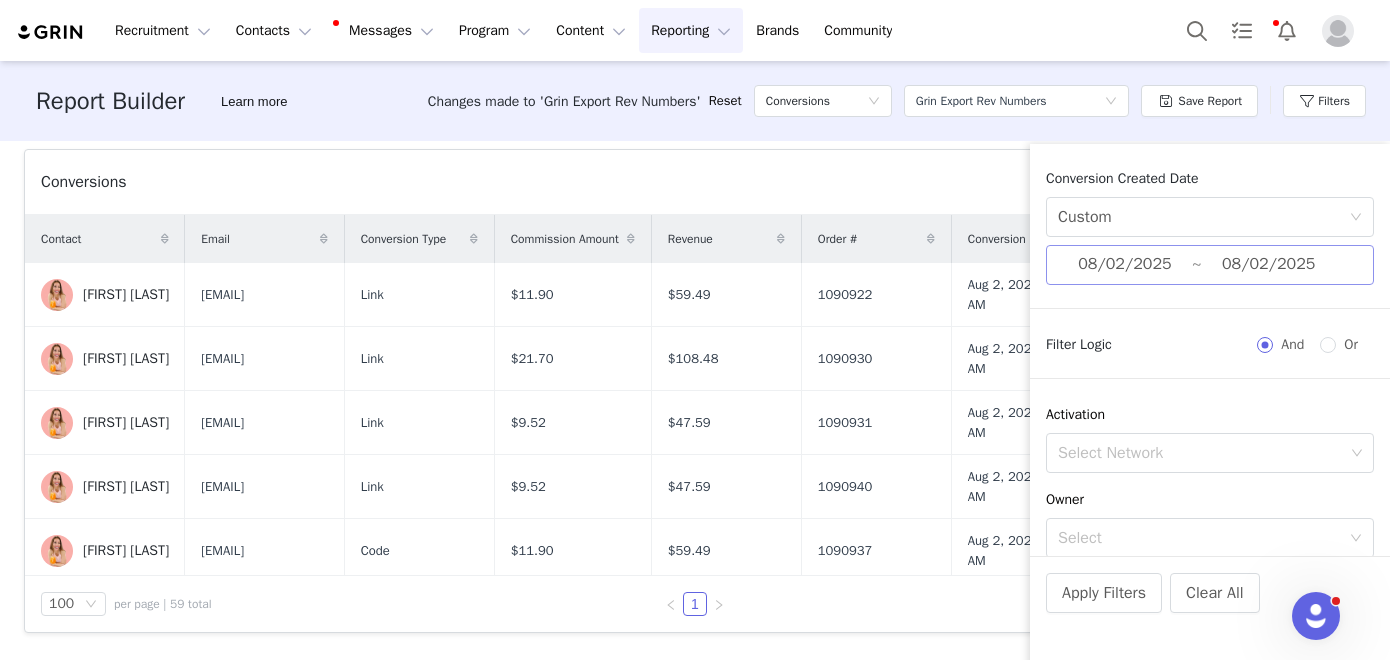click on "08/02/2025" at bounding box center (1125, 265) 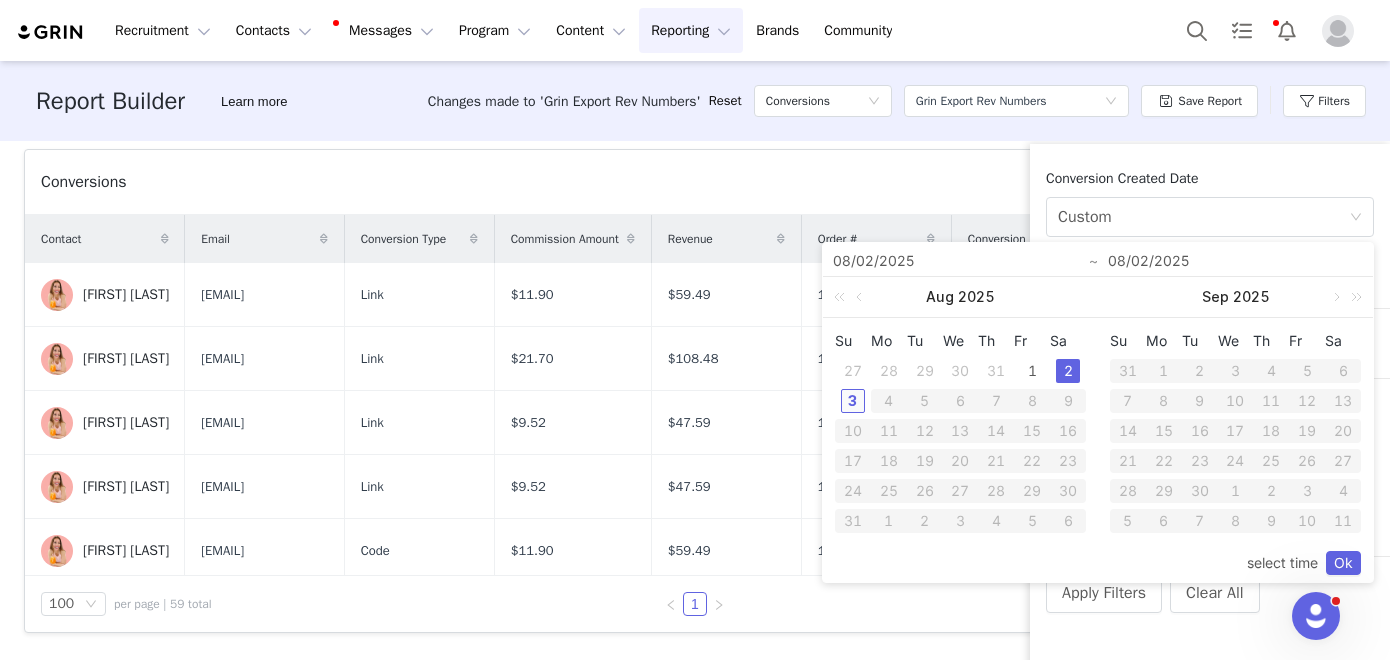 click on "3" at bounding box center [853, 401] 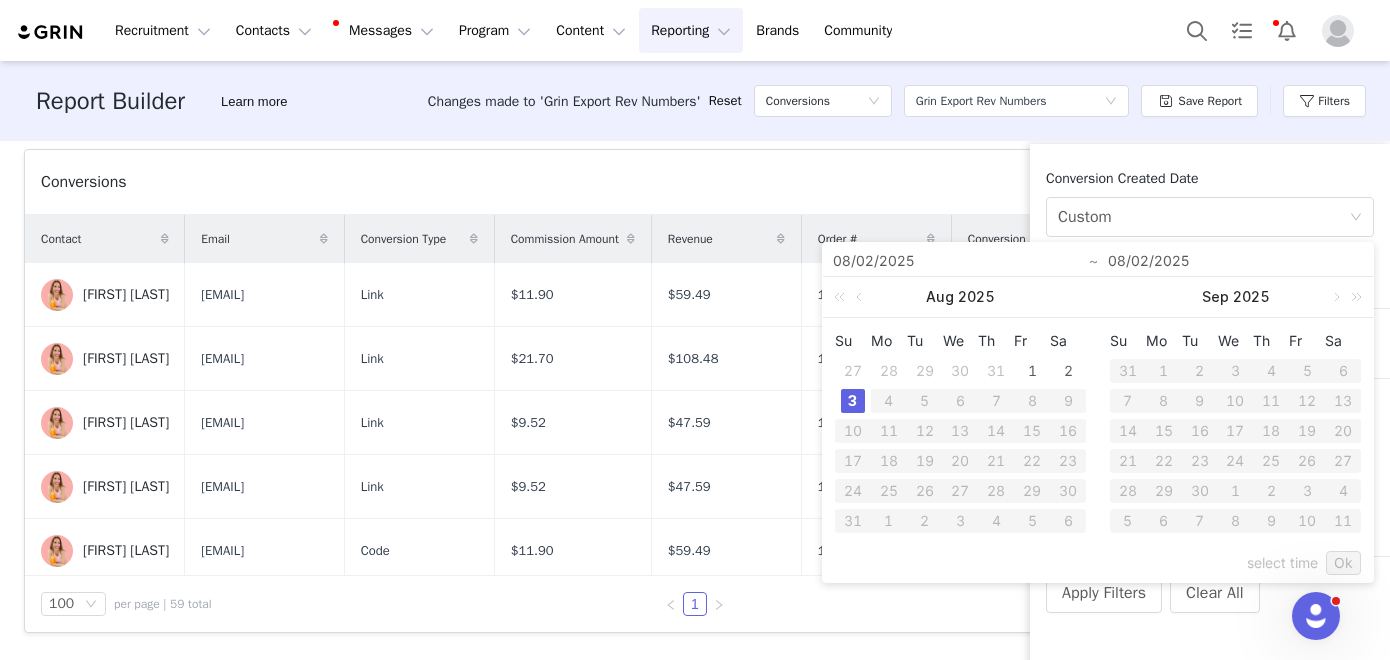 click on "3" at bounding box center (853, 401) 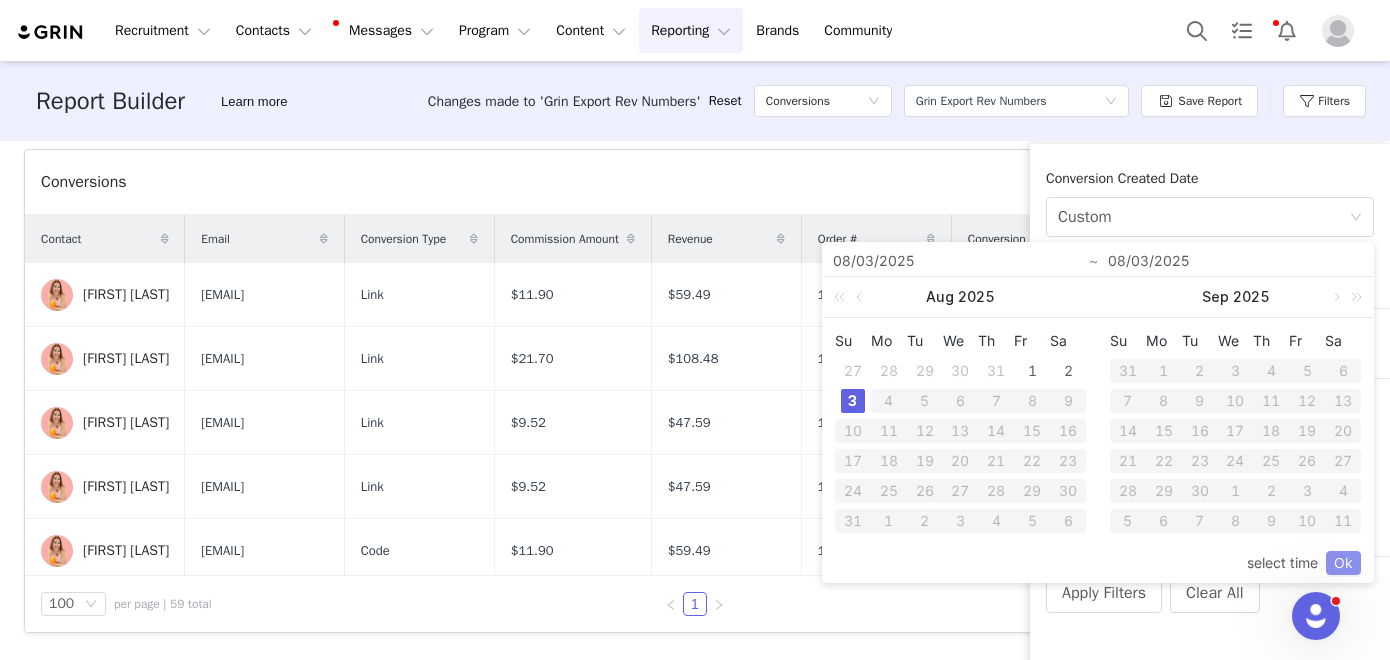 click on "Ok" at bounding box center [1343, 563] 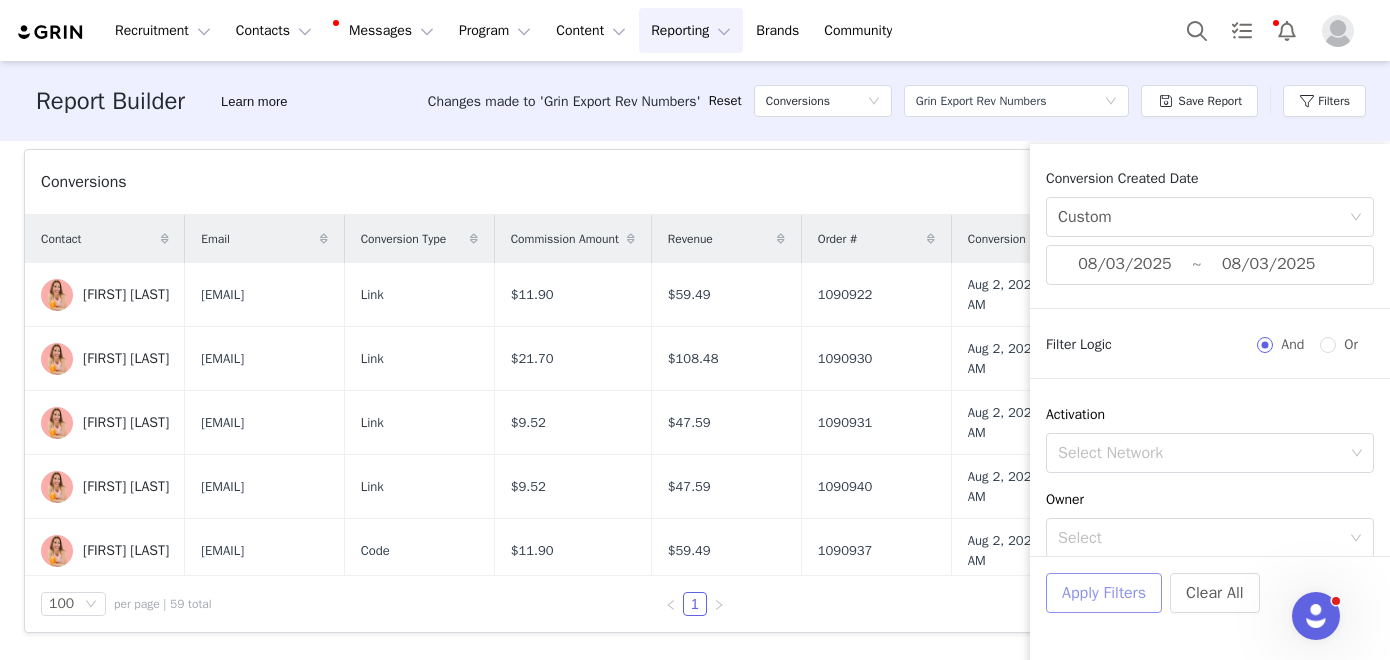 click on "Apply Filters" at bounding box center [1104, 593] 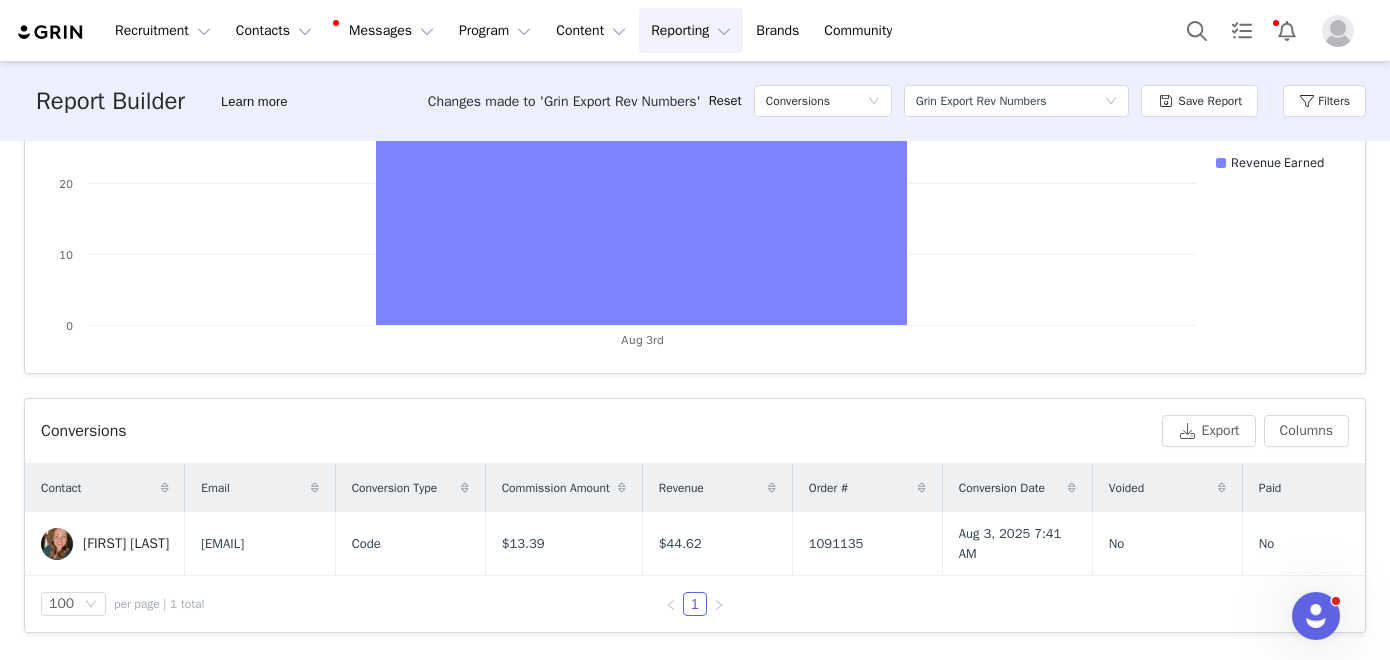 scroll, scrollTop: 0, scrollLeft: 0, axis: both 